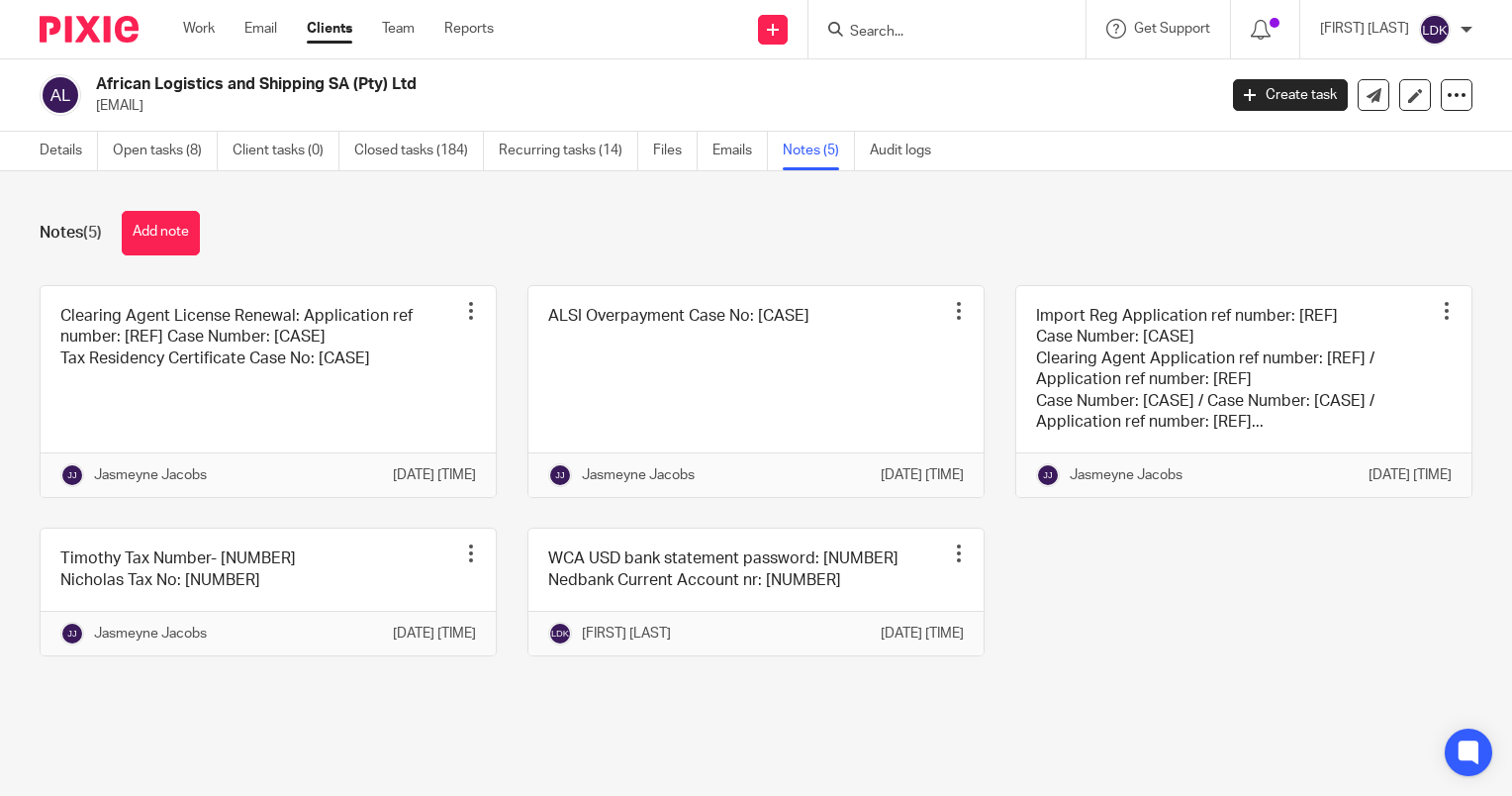 scroll, scrollTop: 0, scrollLeft: 0, axis: both 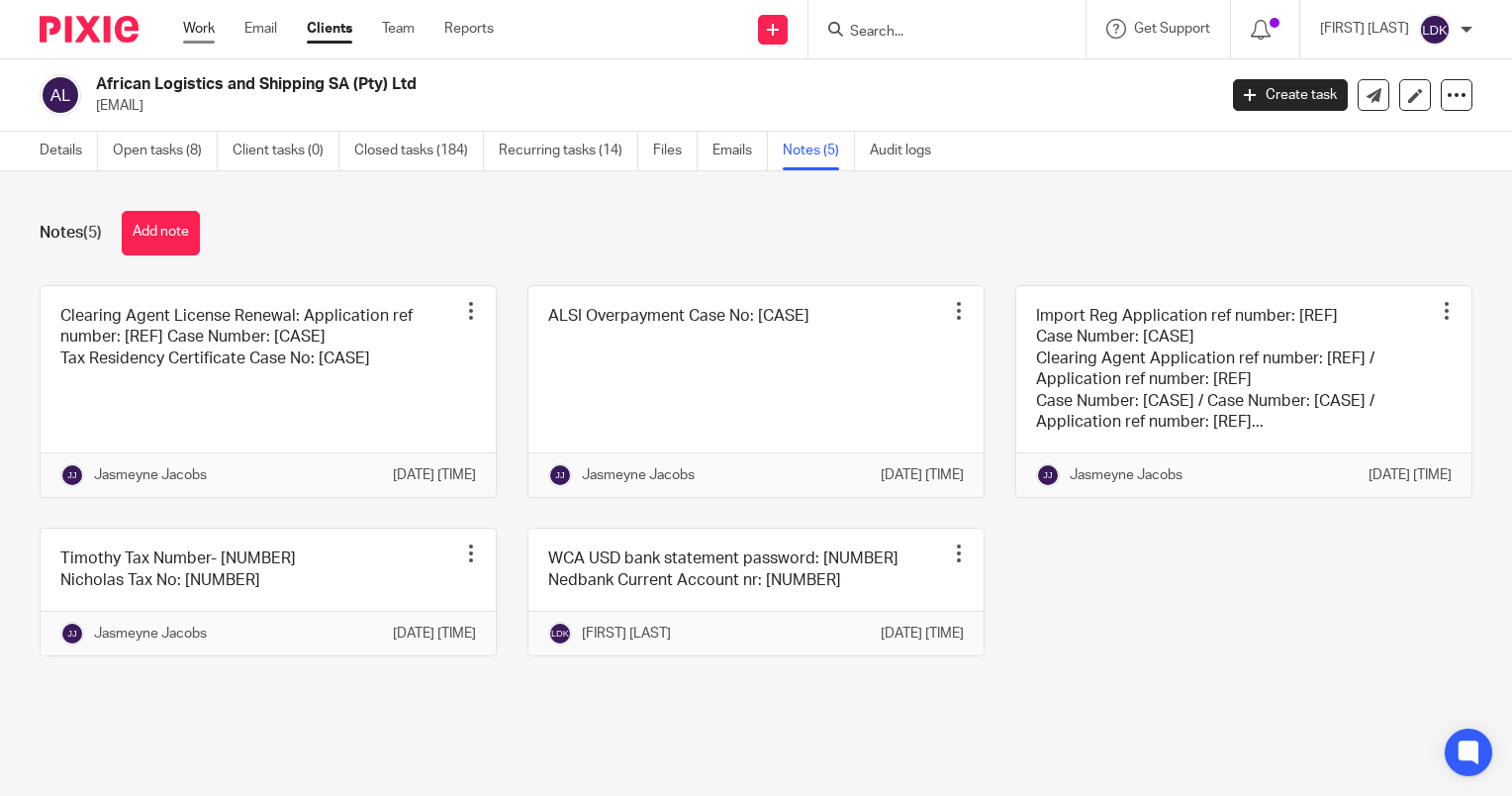click on "Work" at bounding box center (199, 29) 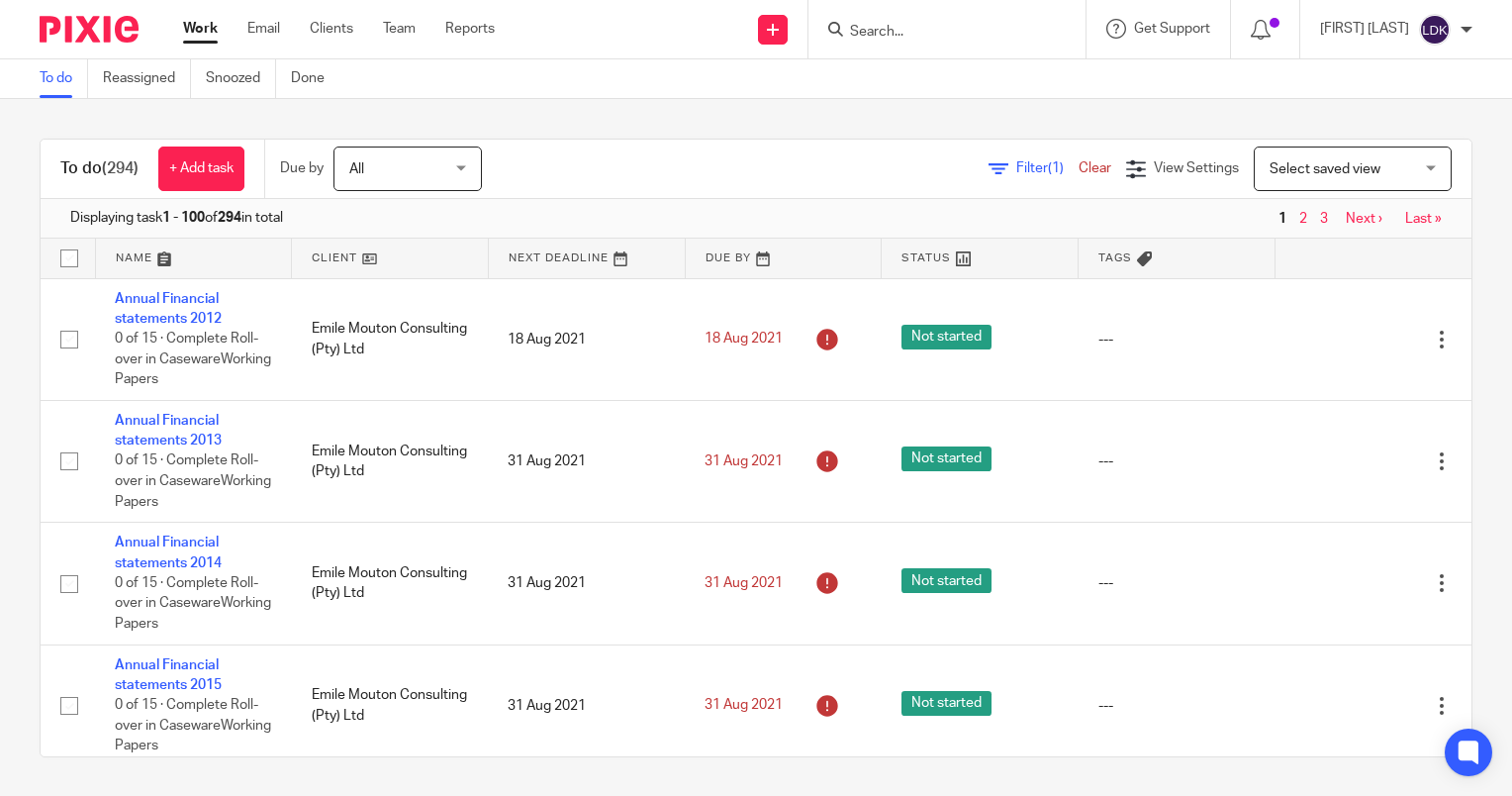scroll, scrollTop: 0, scrollLeft: 0, axis: both 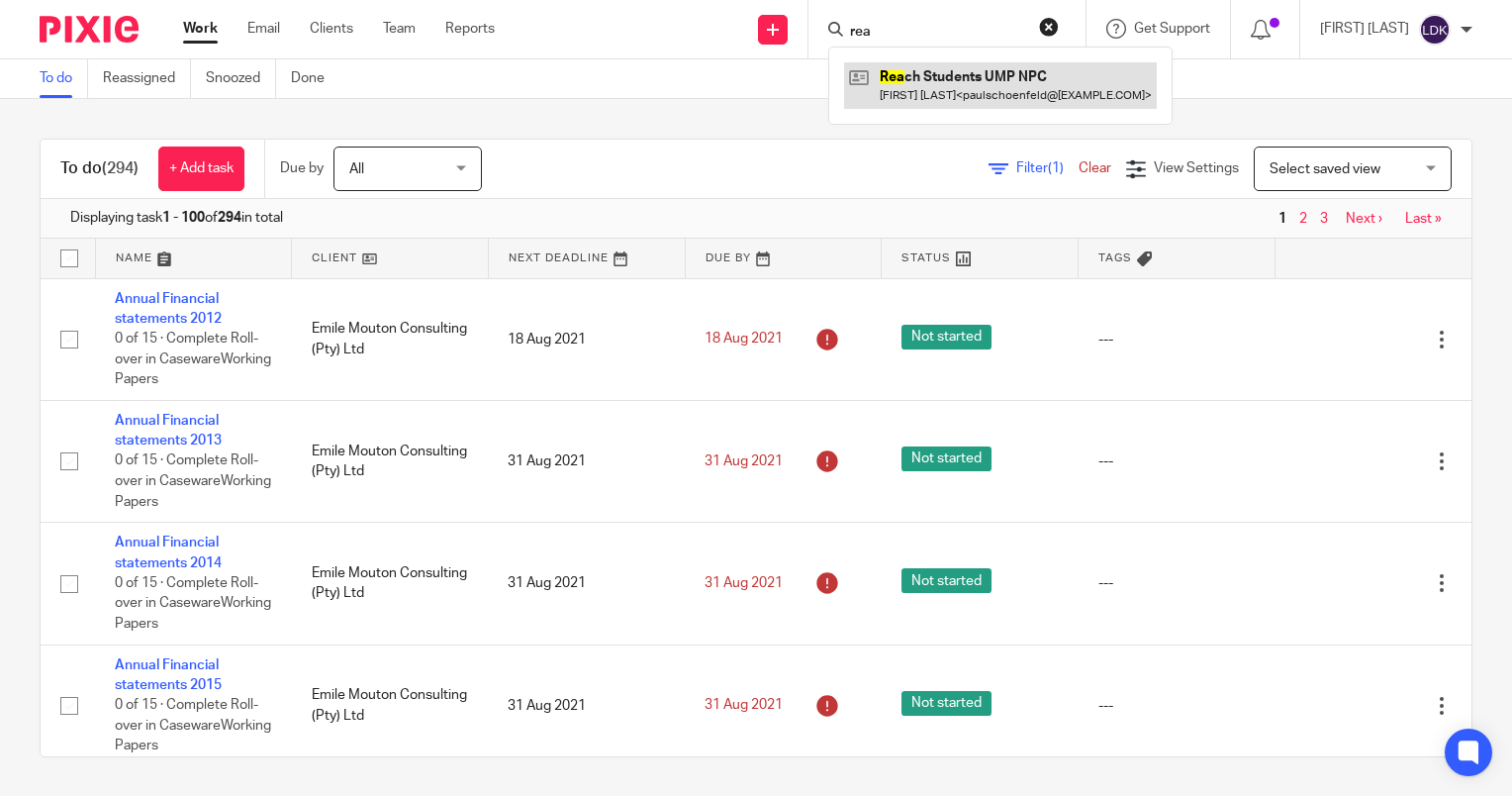 type on "rea" 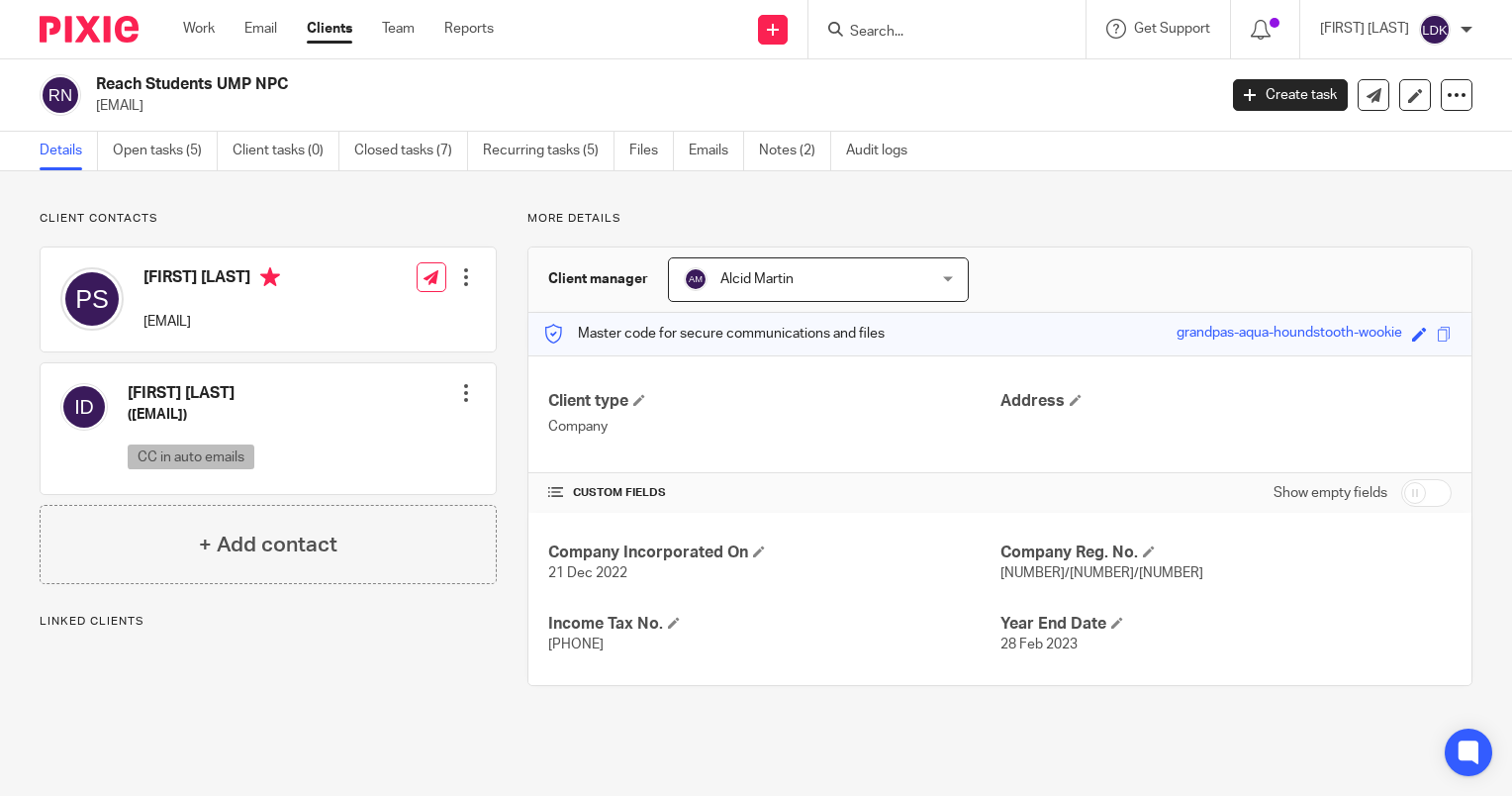 scroll, scrollTop: 0, scrollLeft: 0, axis: both 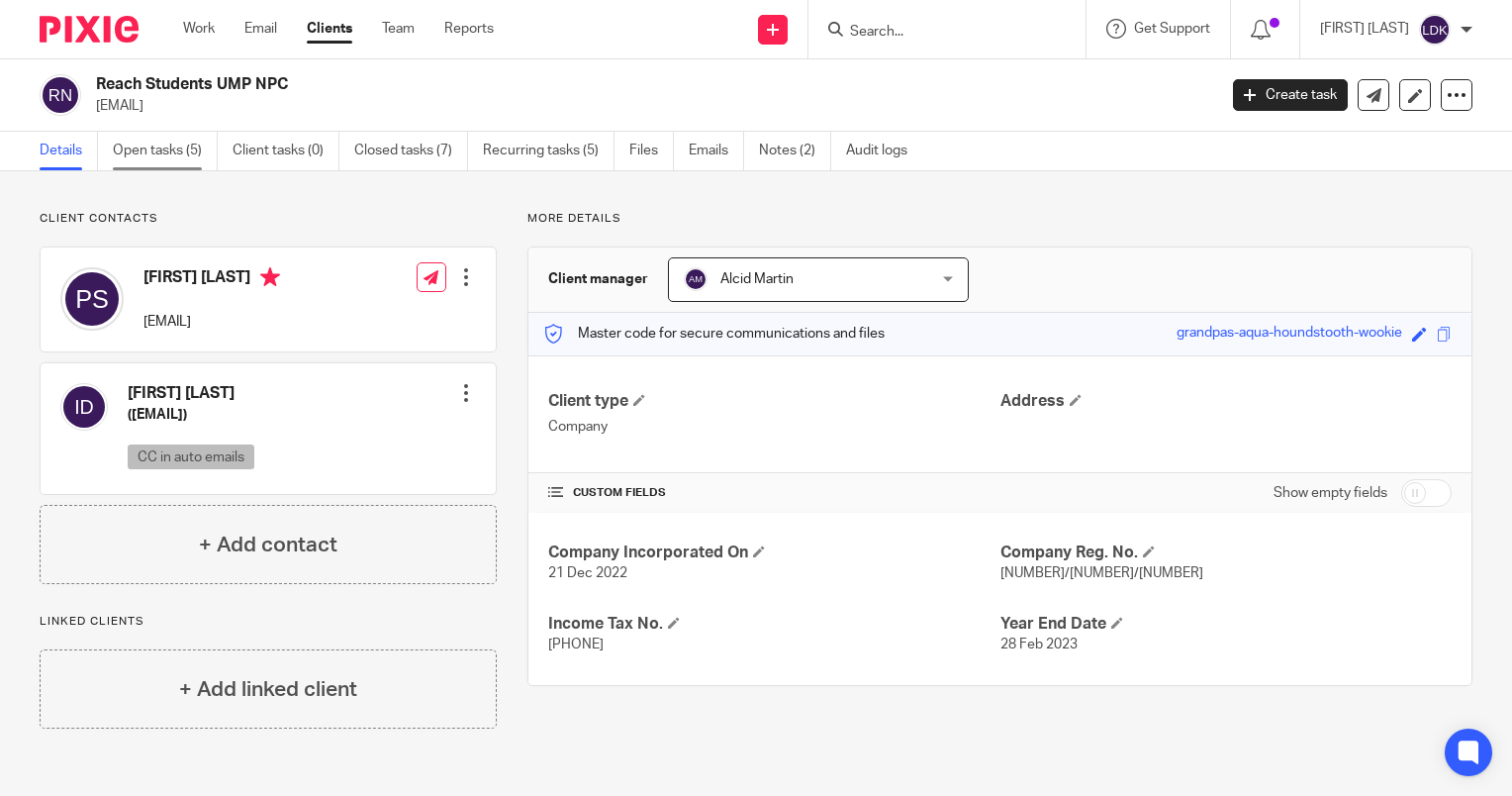 click on "Open tasks (5)" at bounding box center (165, 150) 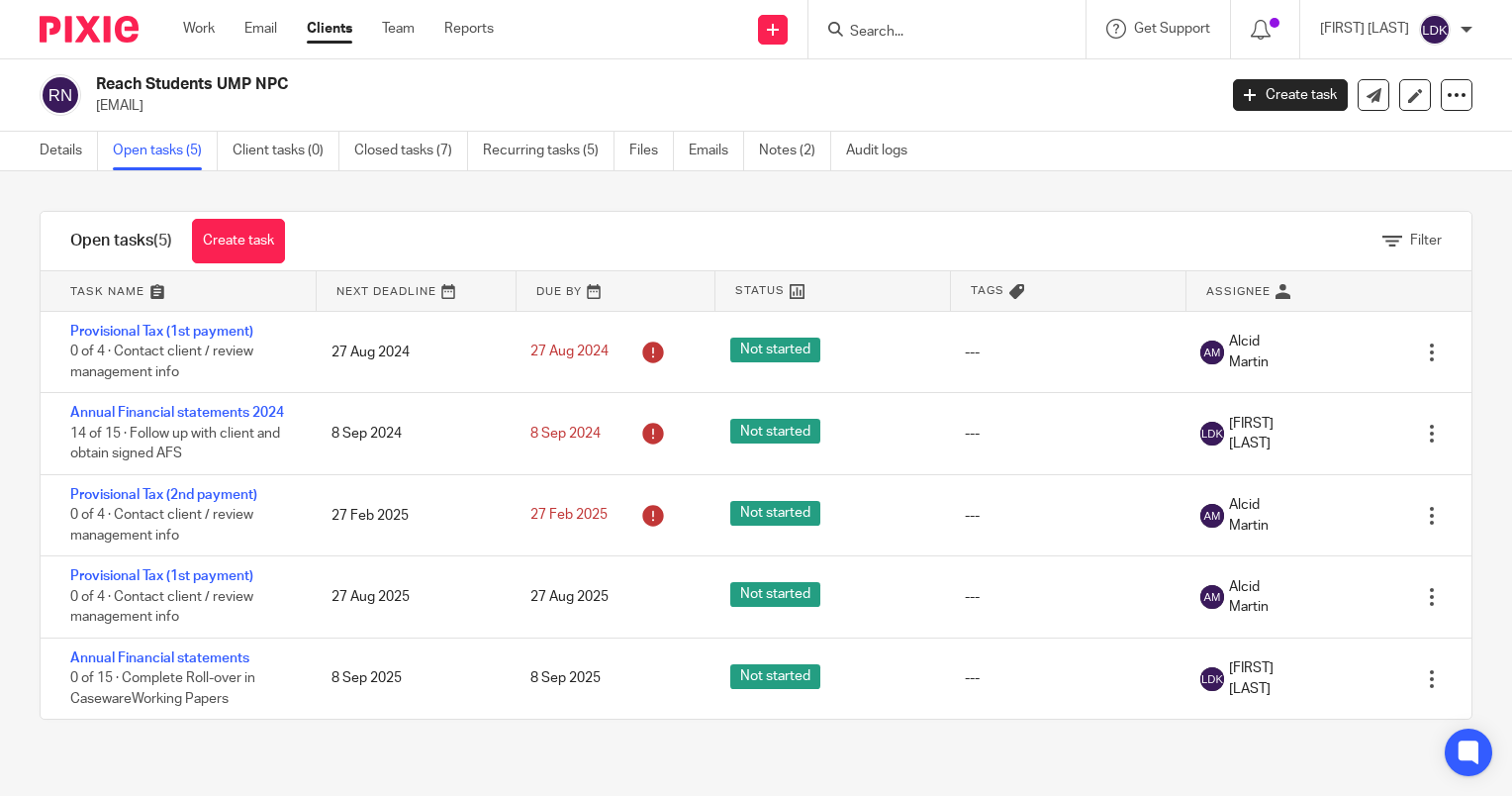 scroll, scrollTop: 0, scrollLeft: 0, axis: both 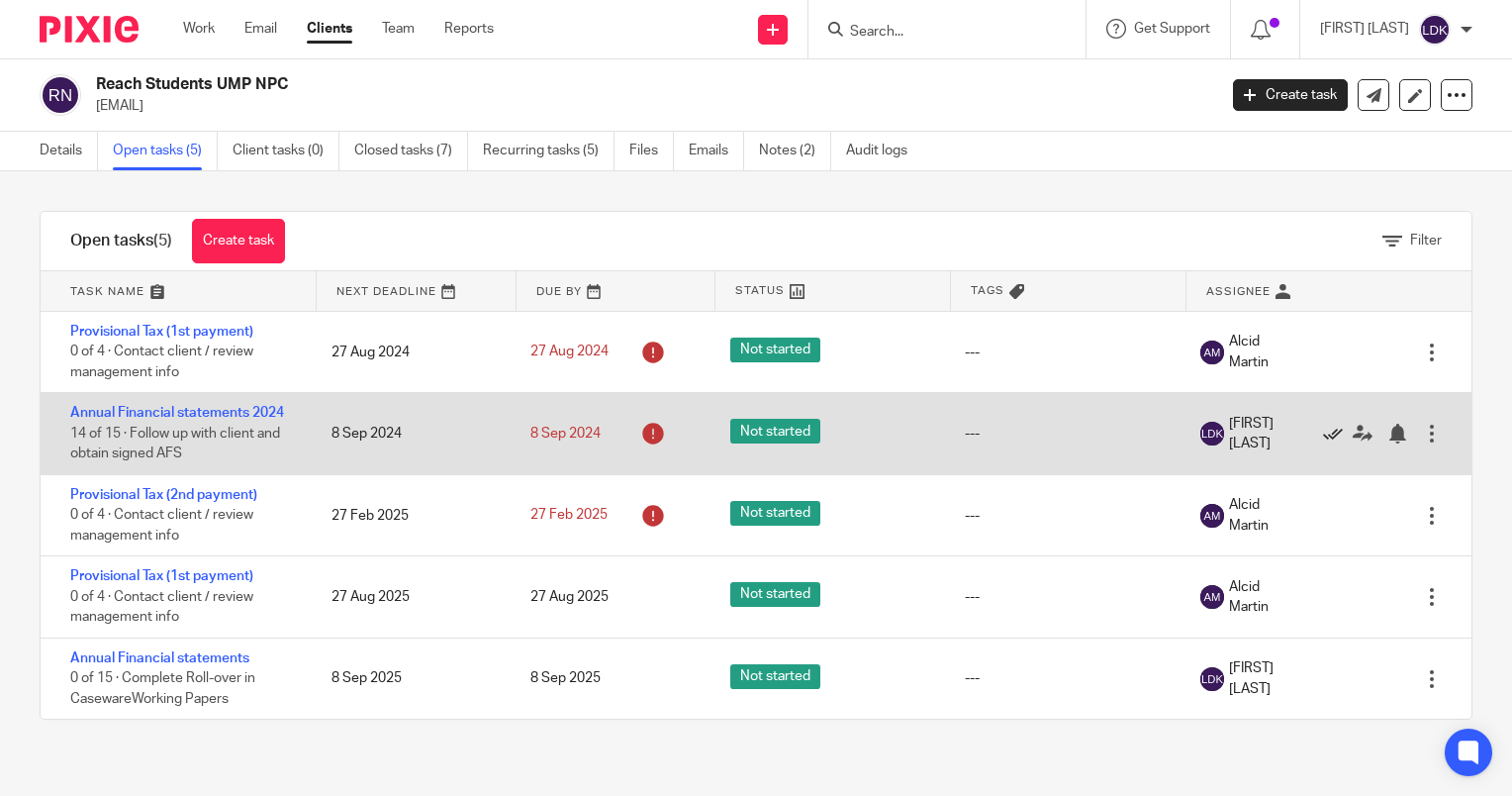 click at bounding box center [1333, 434] 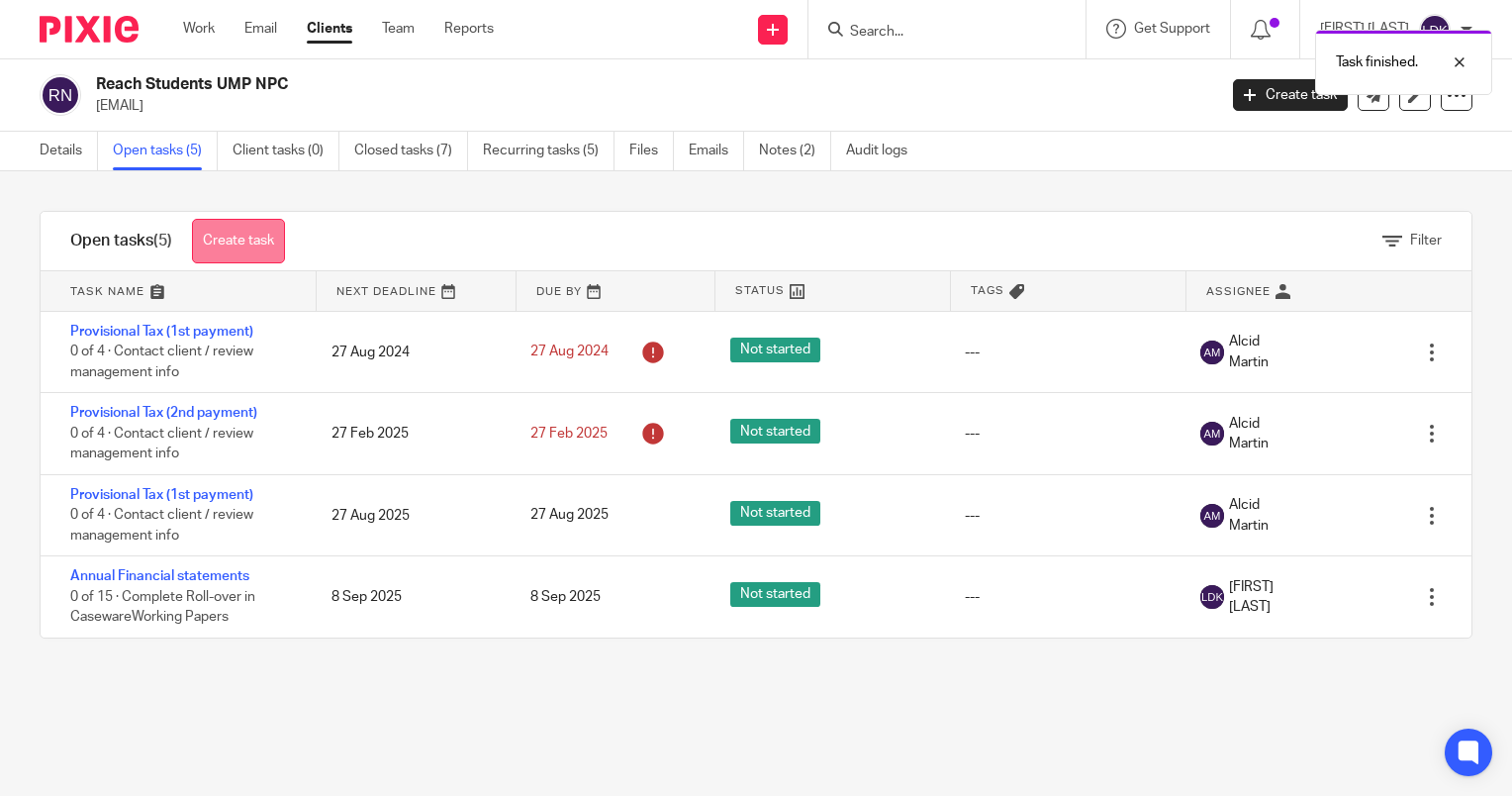 click on "Create task" at bounding box center (238, 241) 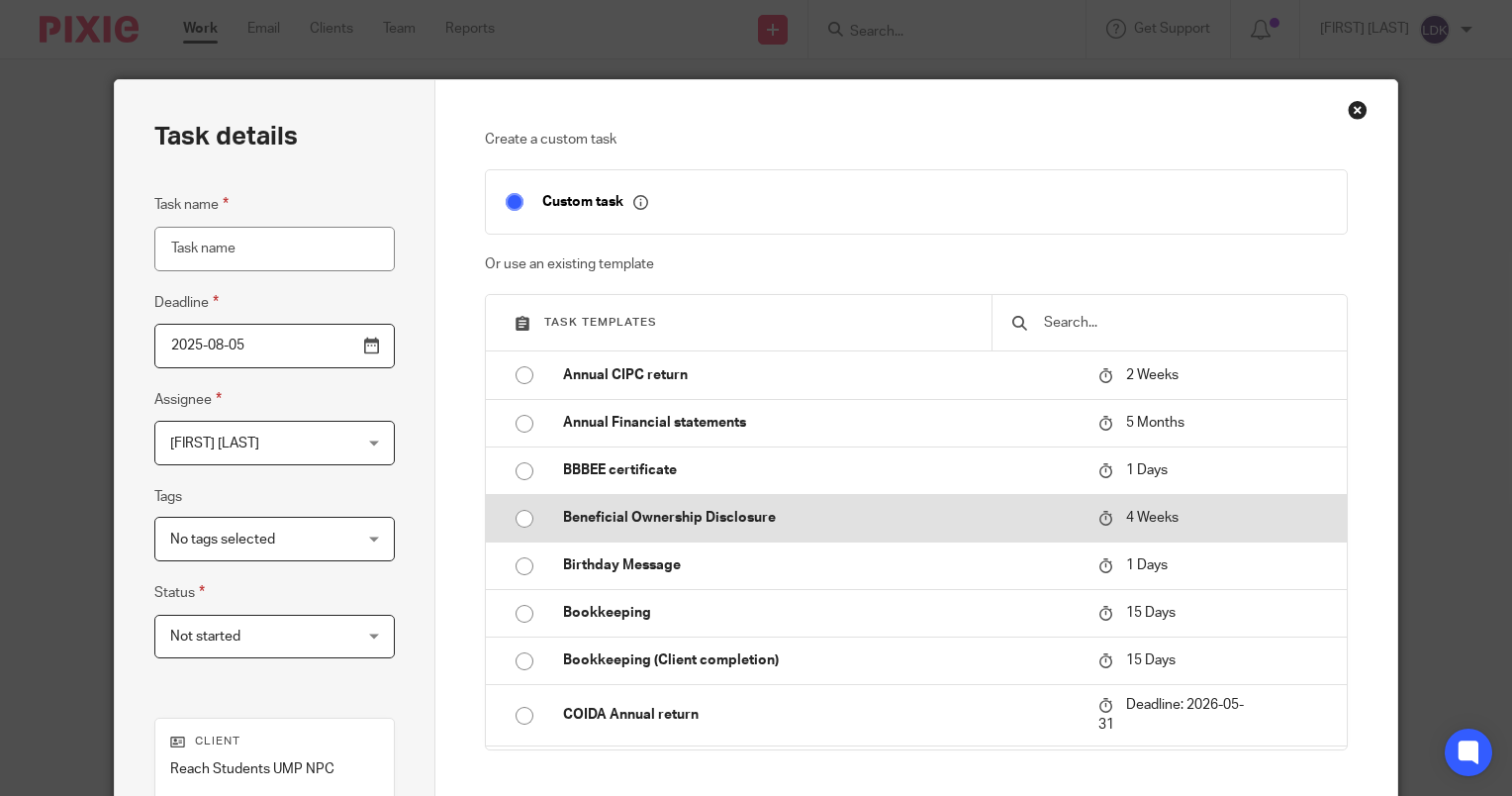 scroll, scrollTop: 0, scrollLeft: 0, axis: both 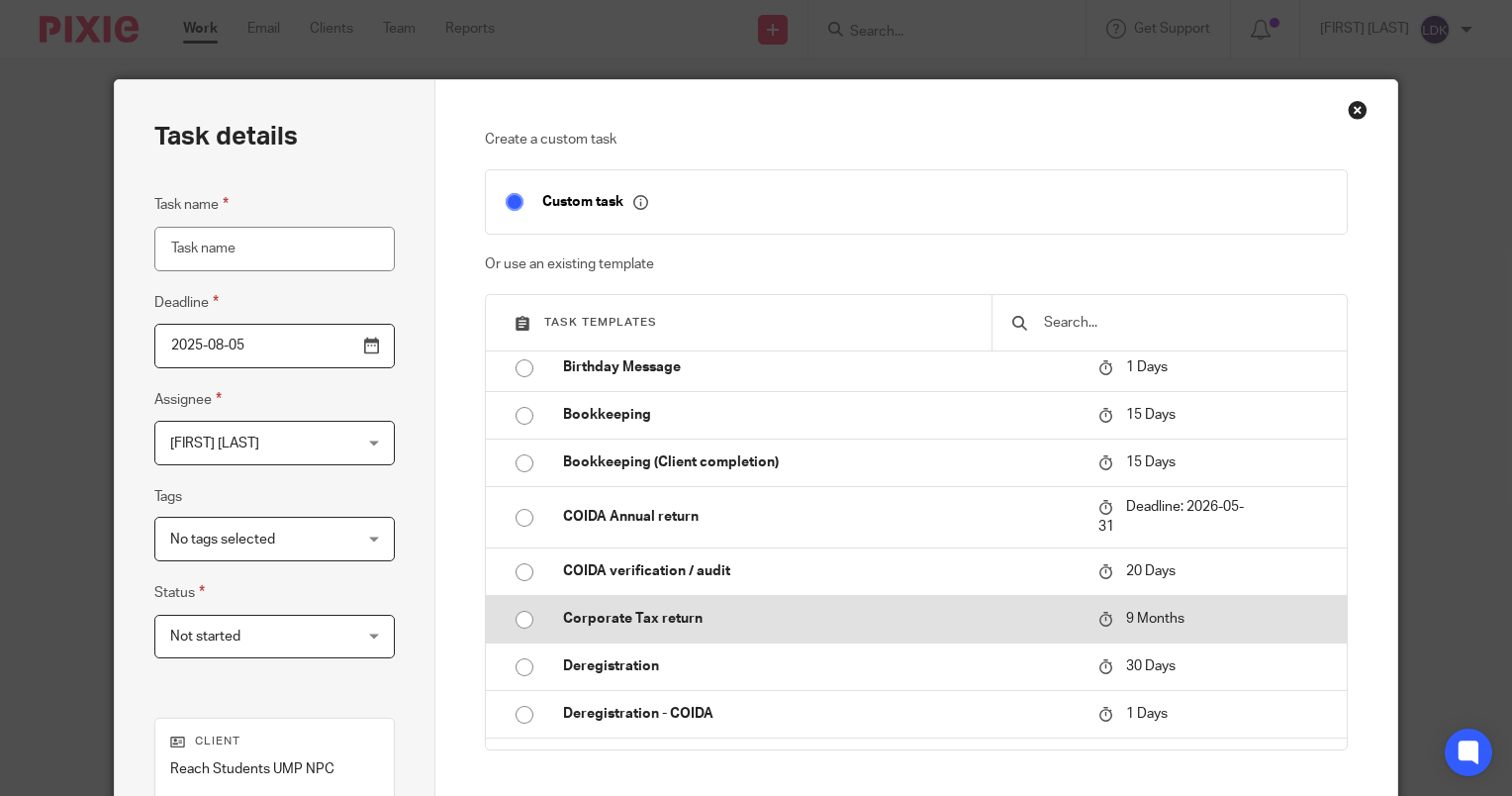 click on "Corporate Tax return" at bounding box center [820, 619] 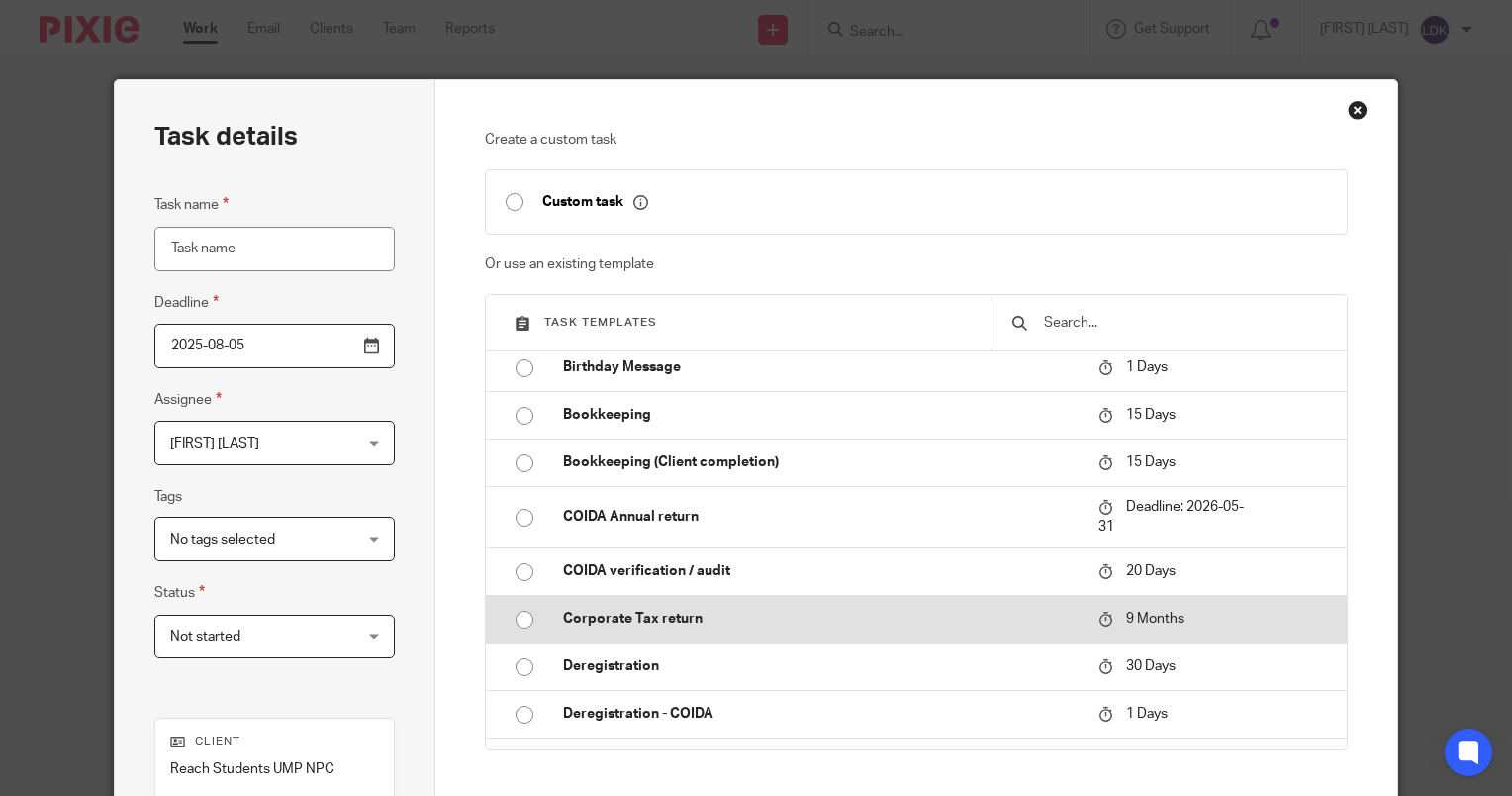 type on "2026-05-05" 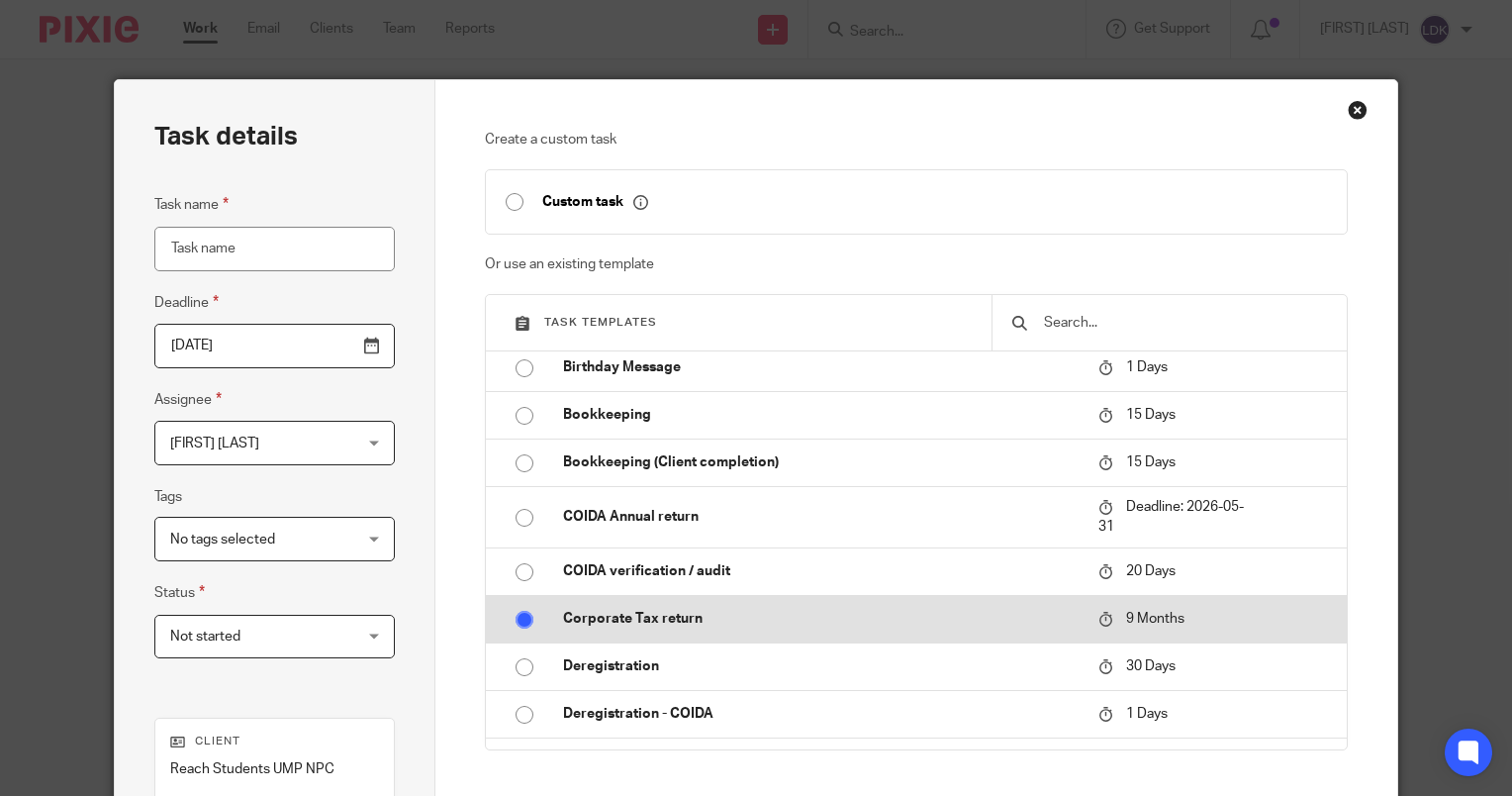 type on "Corporate Tax return" 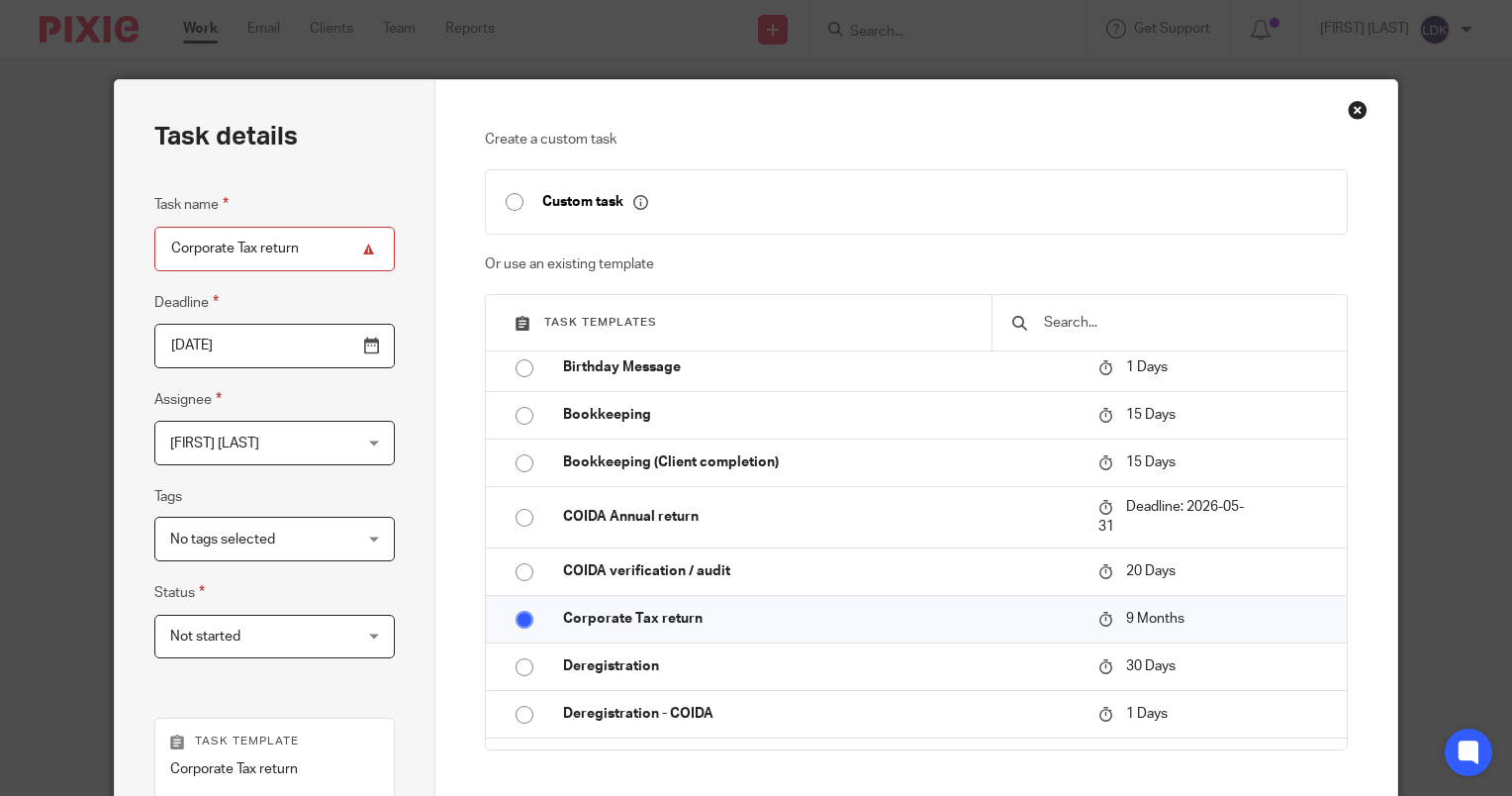 click on "Corporate Tax return" at bounding box center [274, 249] 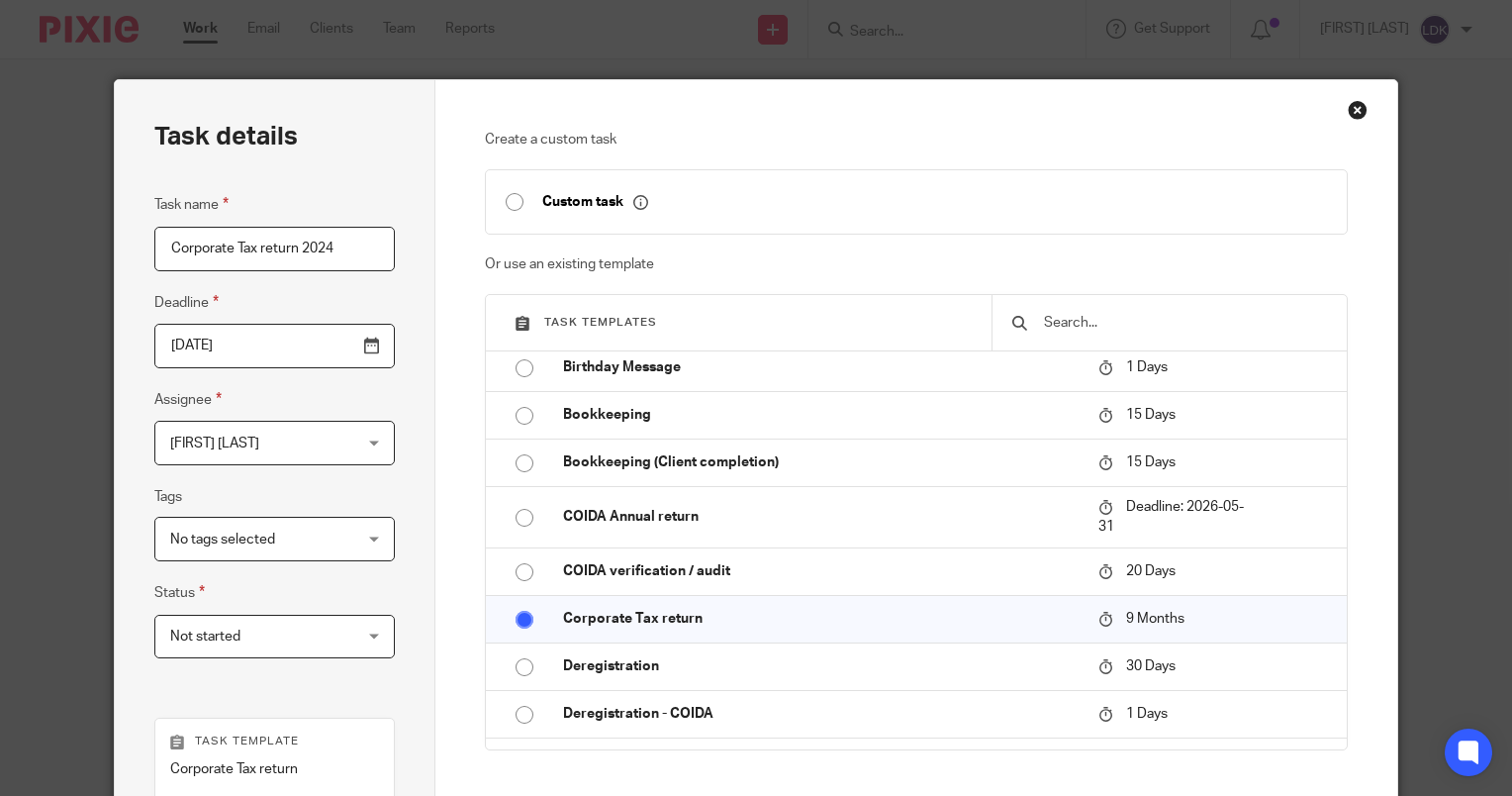 type on "Corporate Tax return 2024" 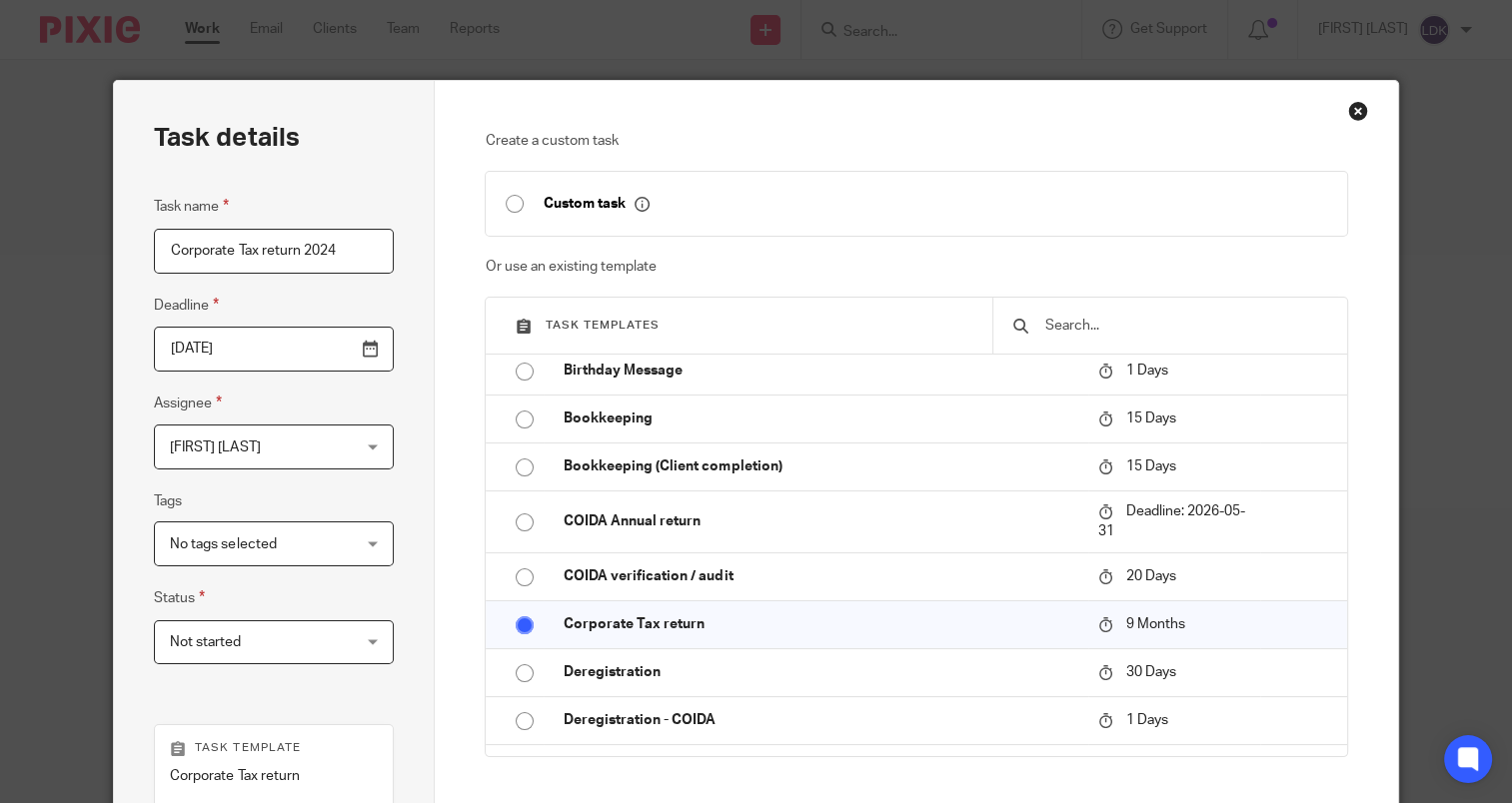 click on "2026-05-05" at bounding box center (274, 349) 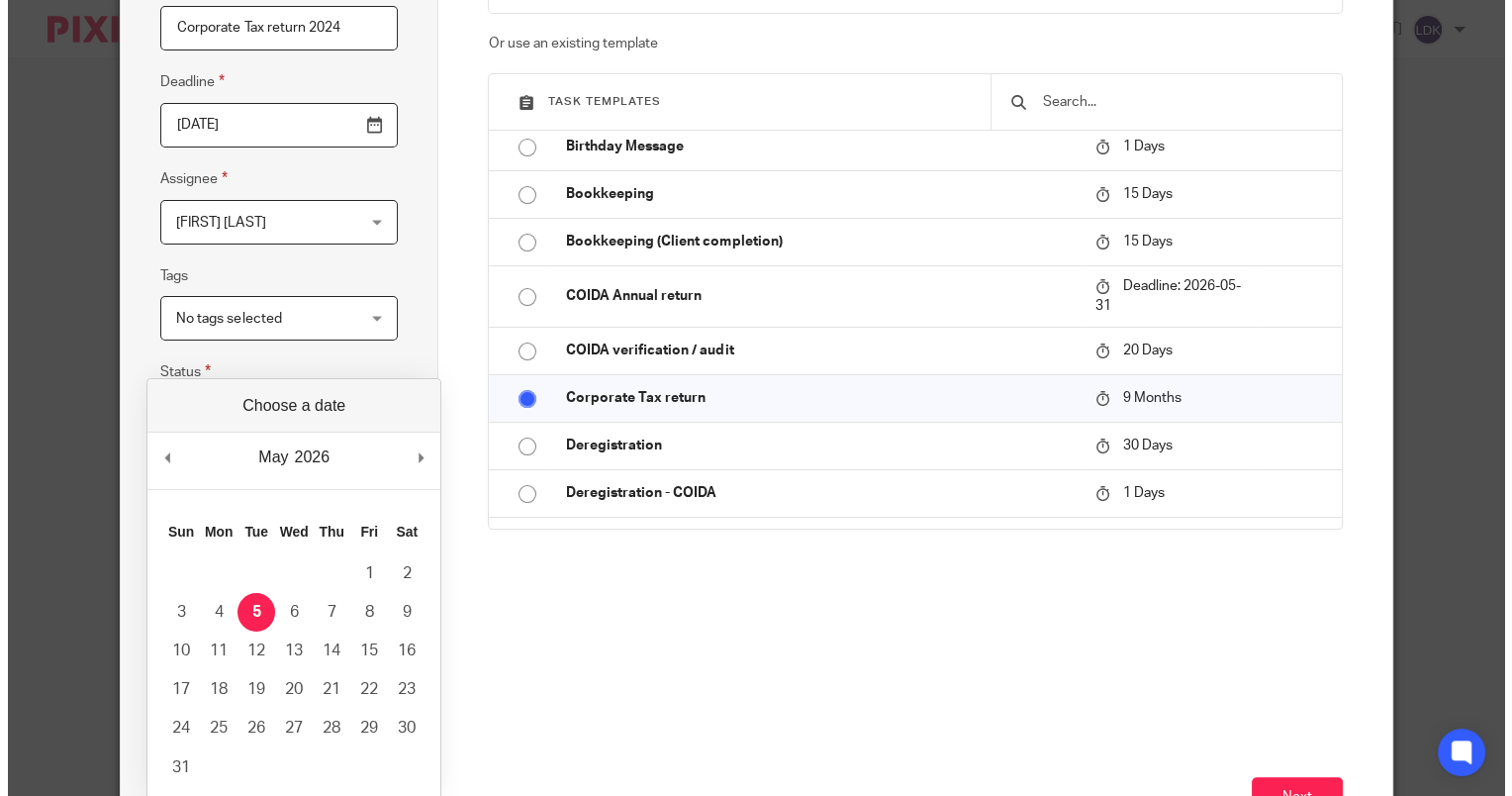 scroll, scrollTop: 372, scrollLeft: 0, axis: vertical 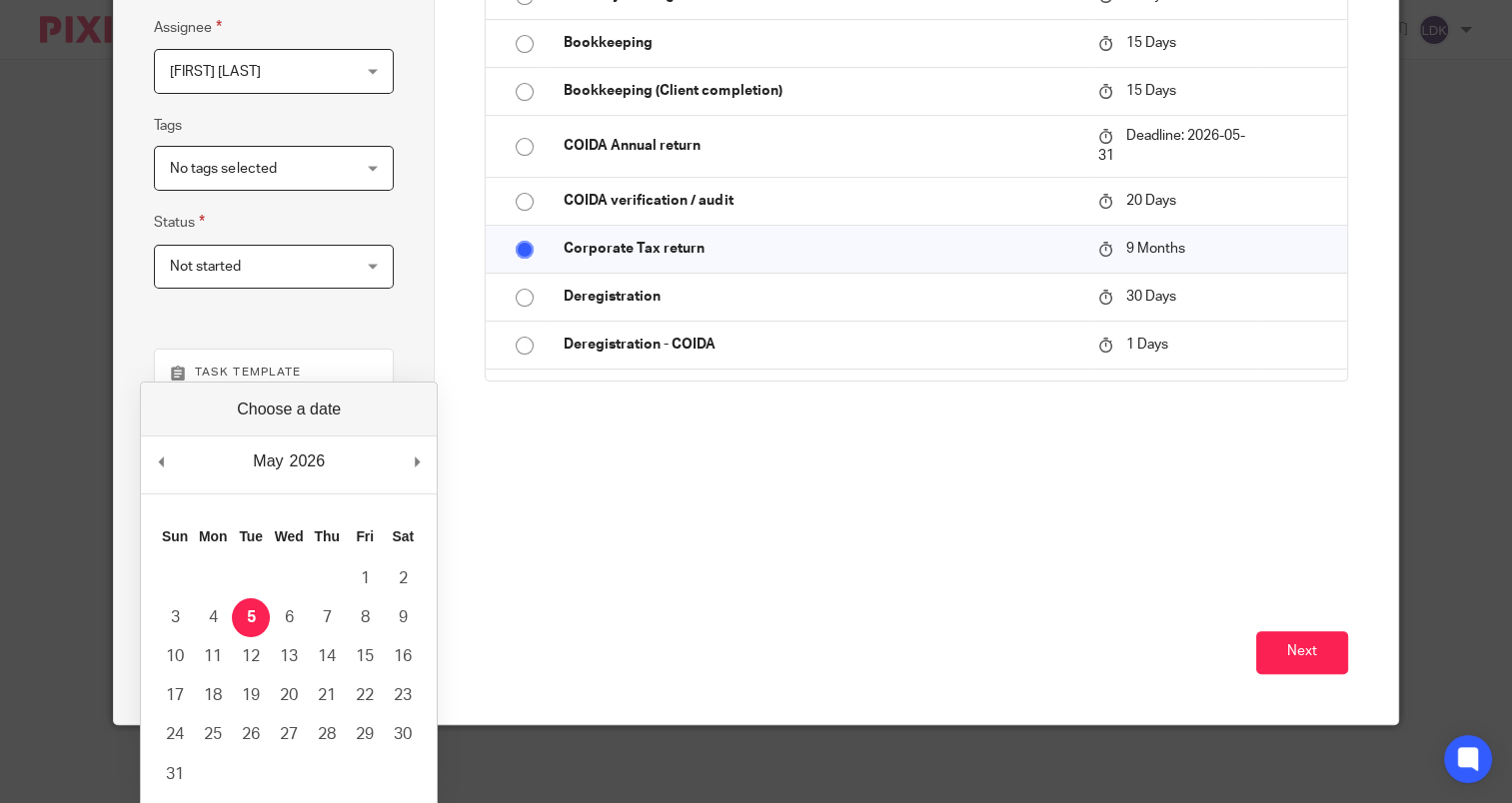 click on "May January February March April May June July August September October November December 2026 2016 2017 2018 2019 2020 2021 2022 2023 2024 2025 2026 2027 2028 2029 2030 2031 2032 2033 2034 2035 2036 Previous Month Next Month" at bounding box center (289, 464) 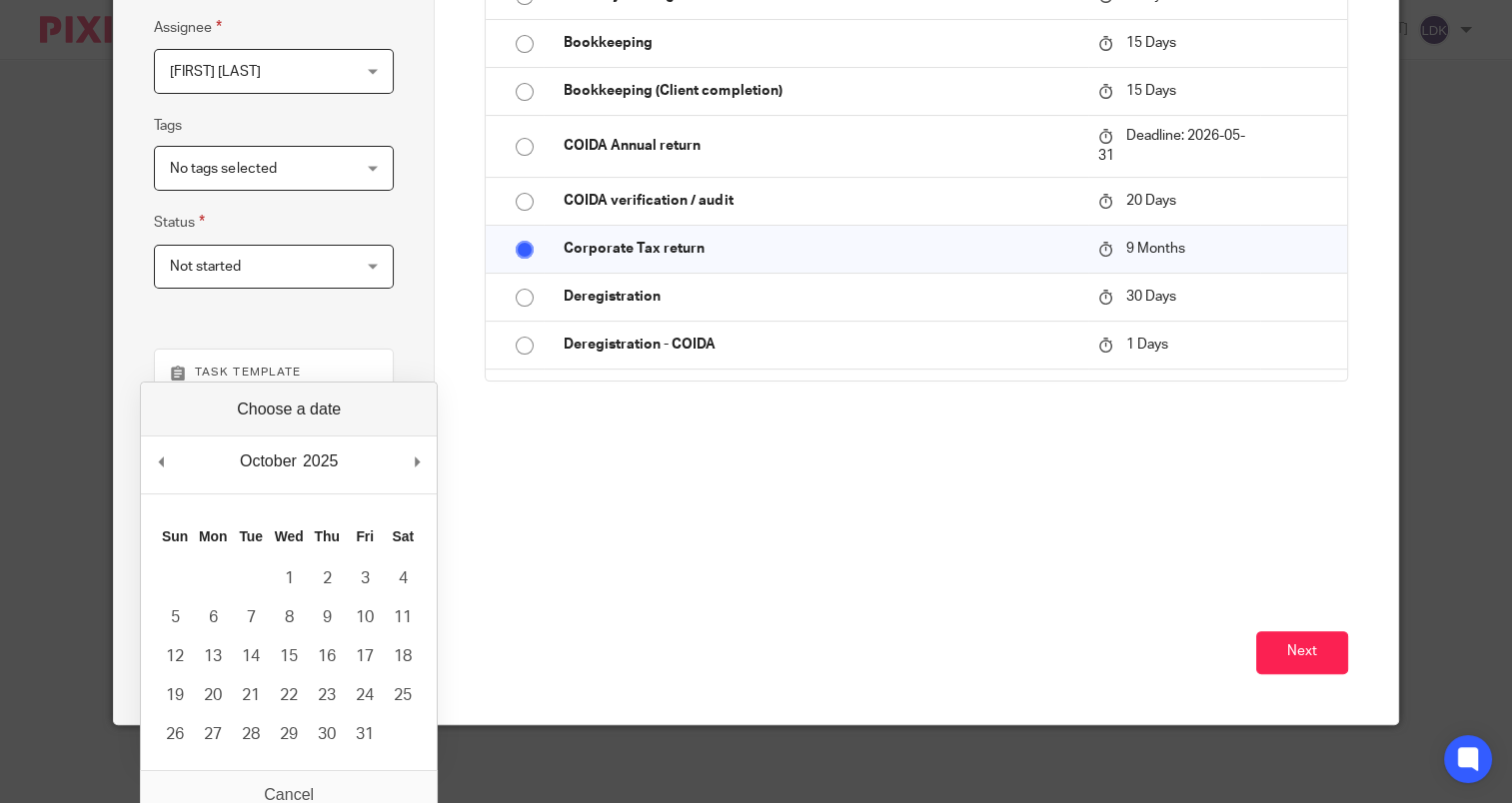 click on "October January February March April May June July August September October November December 2025 2015 2016 2017 2018 2019 2020 2021 2022 2023 2024 2025 2026 2027 2028 2029 2030 2031 2032 2033 2034 2035 Previous Month Next Month" at bounding box center [289, 464] 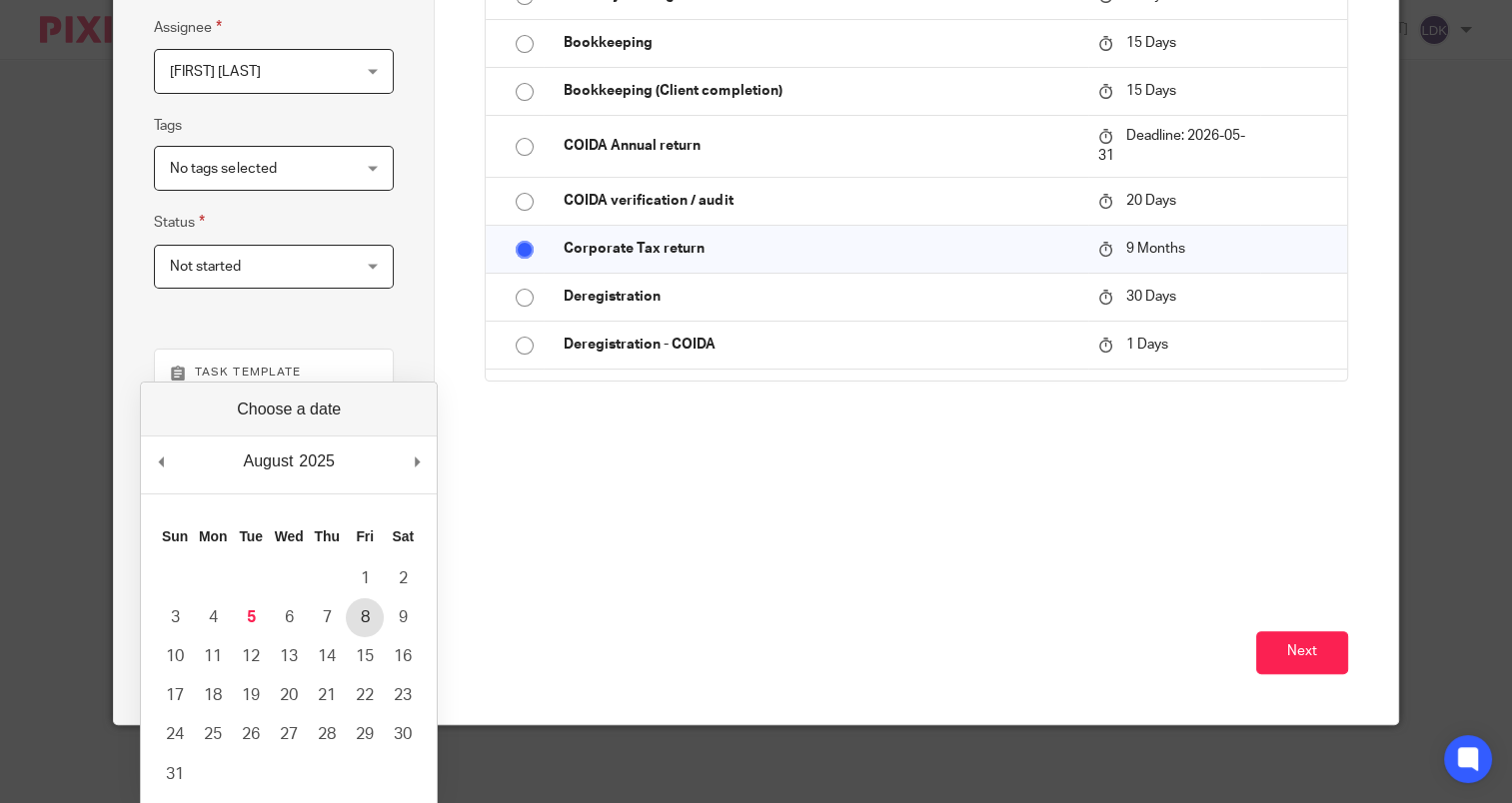 type on "2025-08-08" 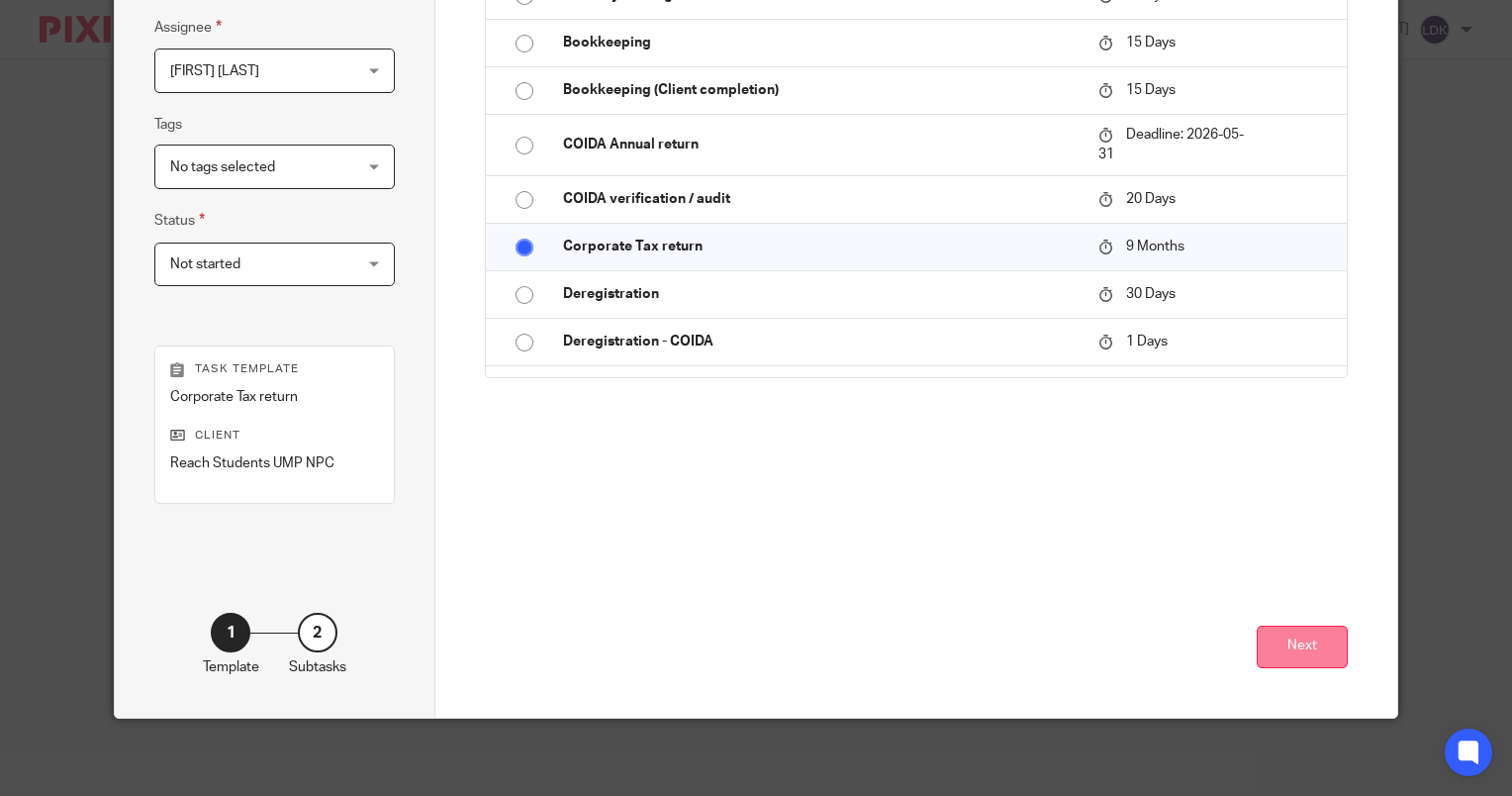 click on "Next" at bounding box center (1302, 647) 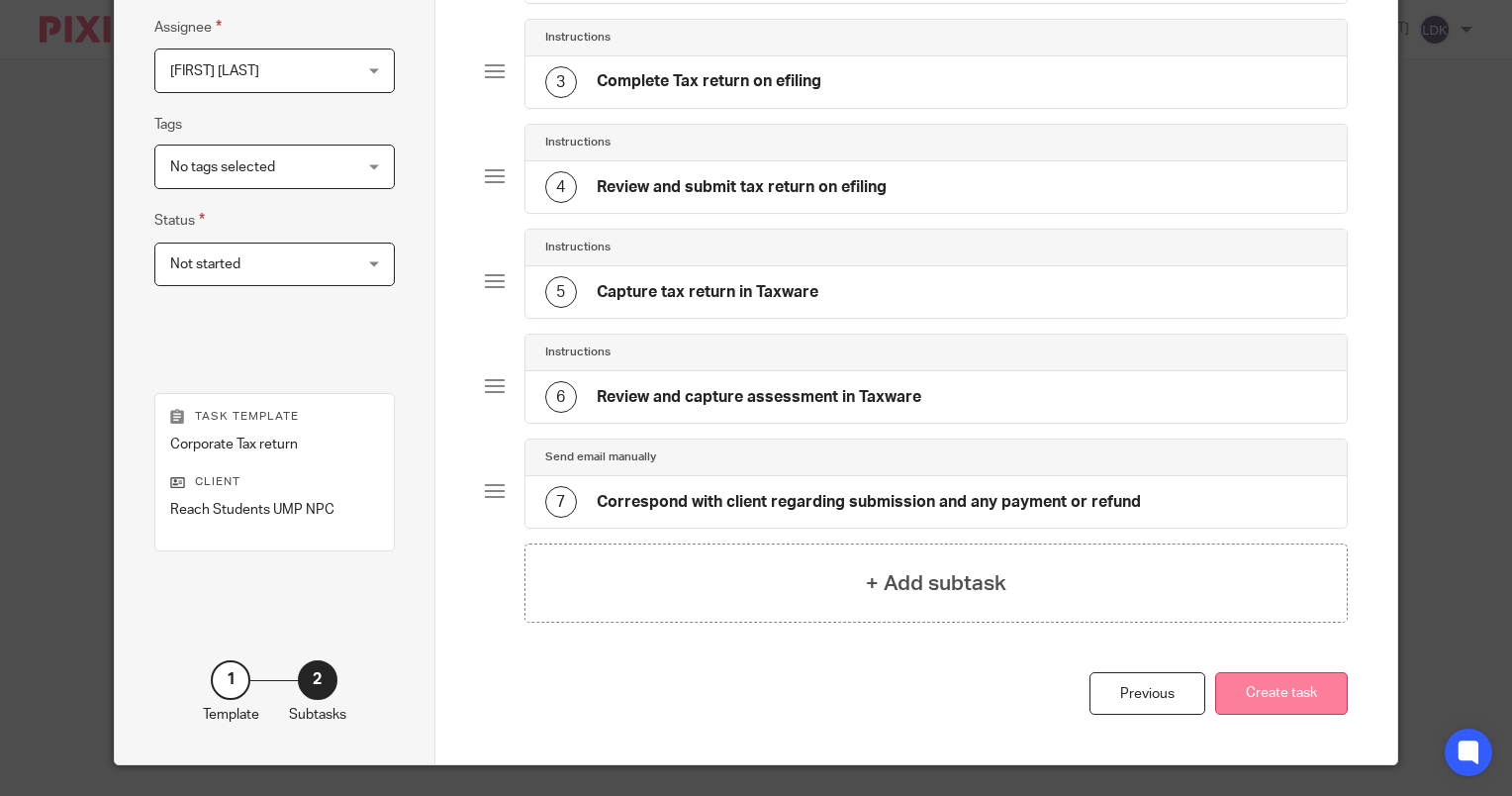 click on "Create task" at bounding box center [1281, 693] 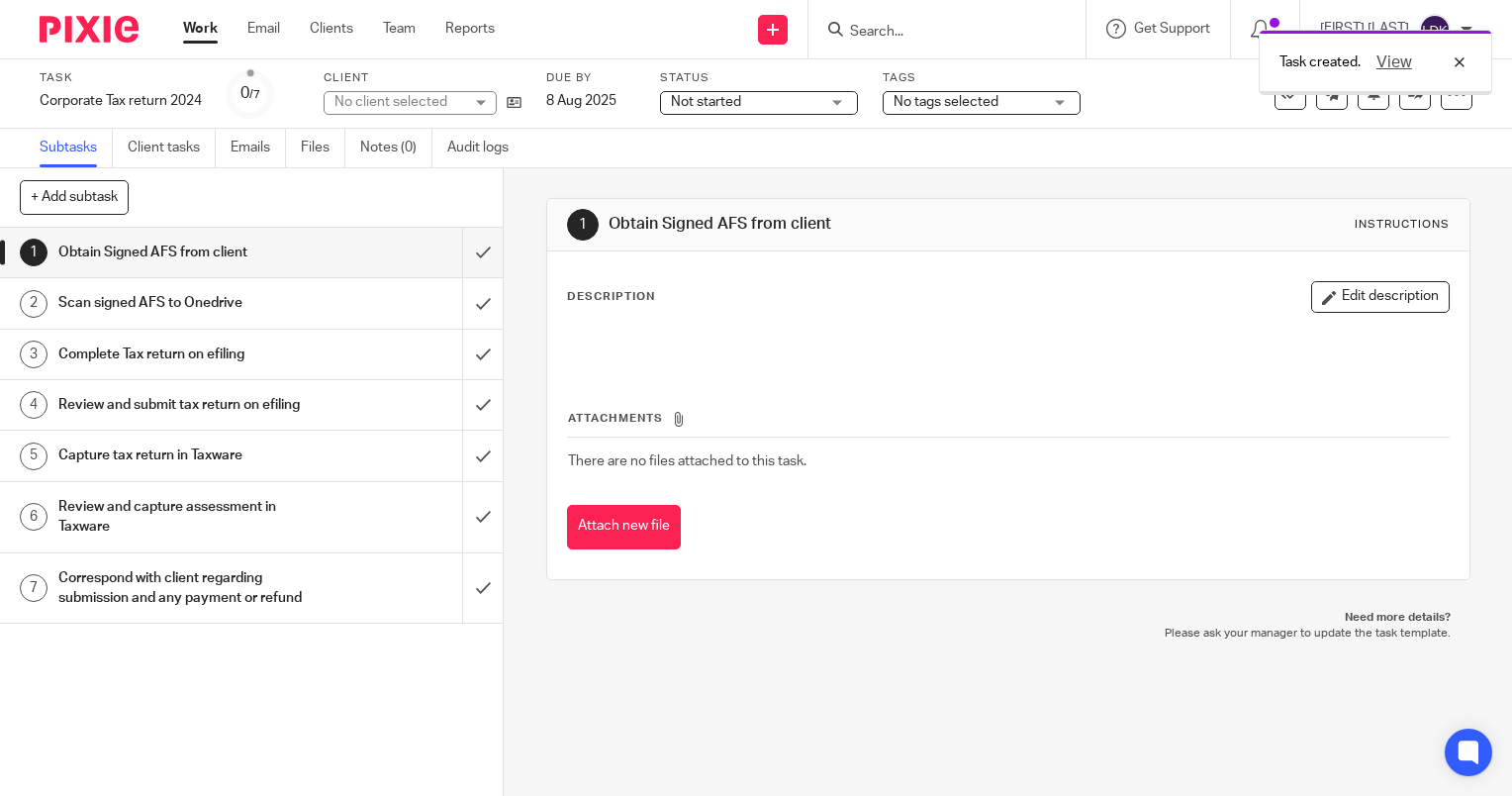 scroll, scrollTop: 0, scrollLeft: 0, axis: both 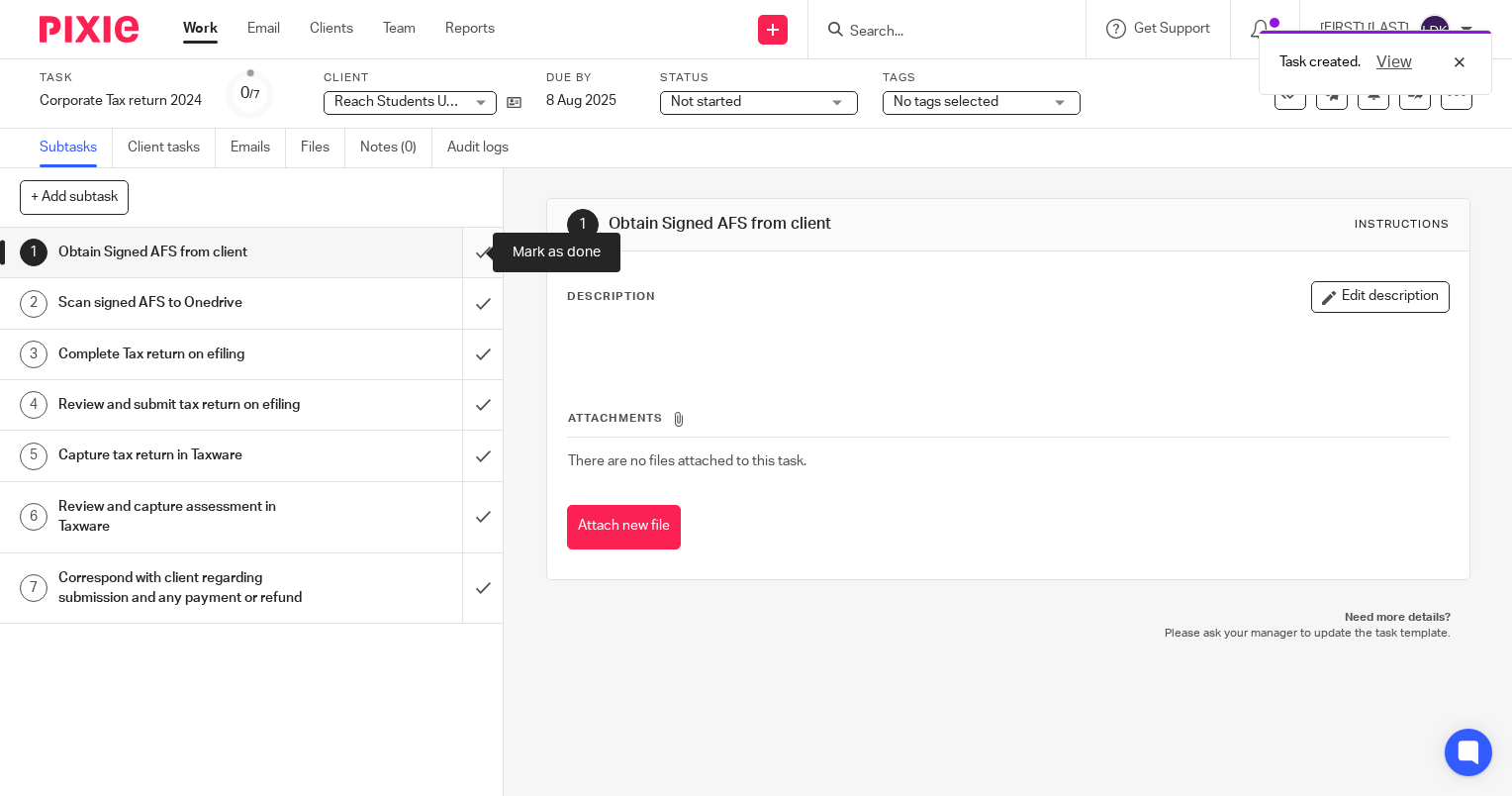 click at bounding box center (251, 252) 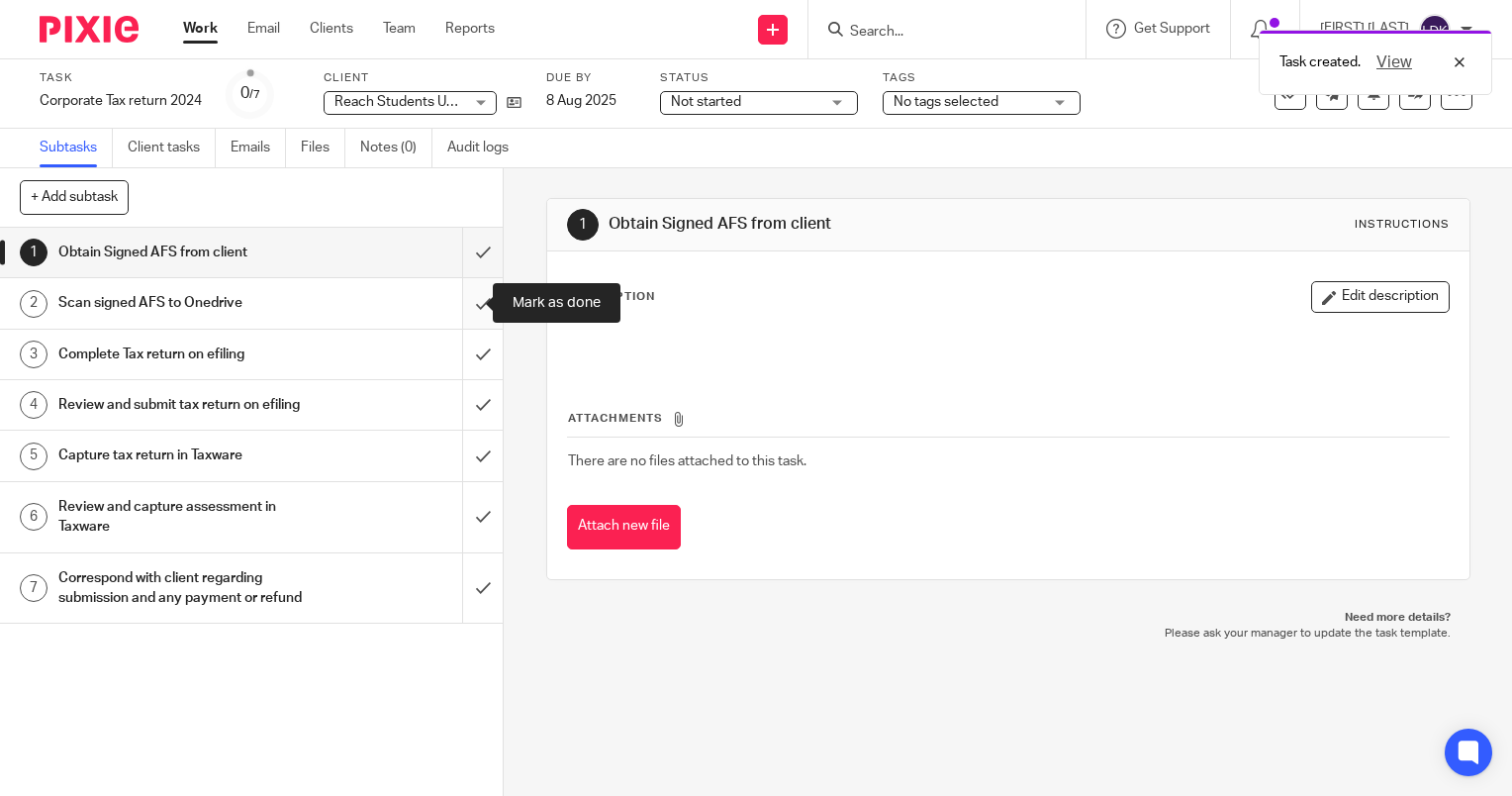 click at bounding box center [251, 303] 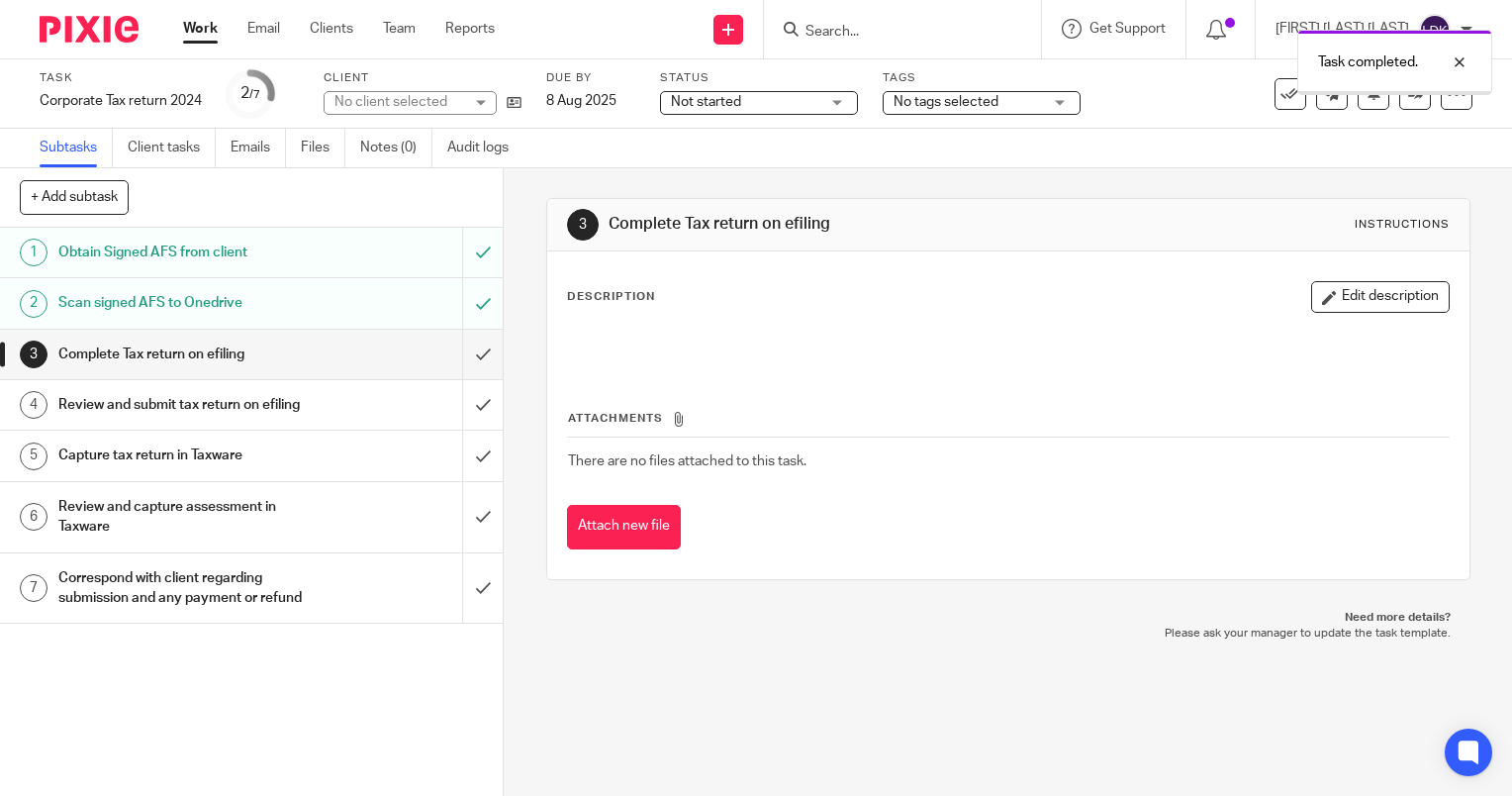 scroll, scrollTop: 0, scrollLeft: 0, axis: both 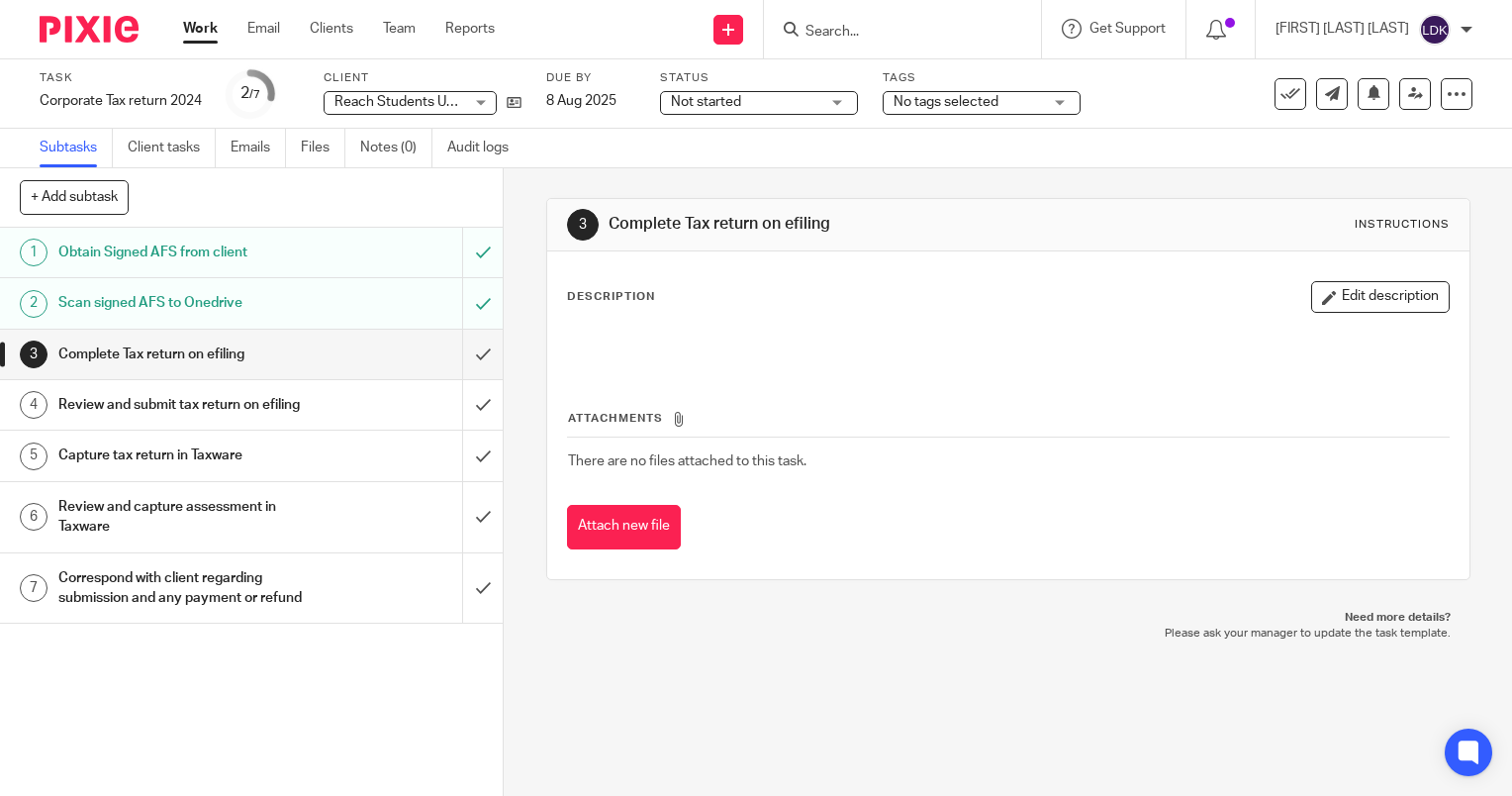 click at bounding box center (893, 33) 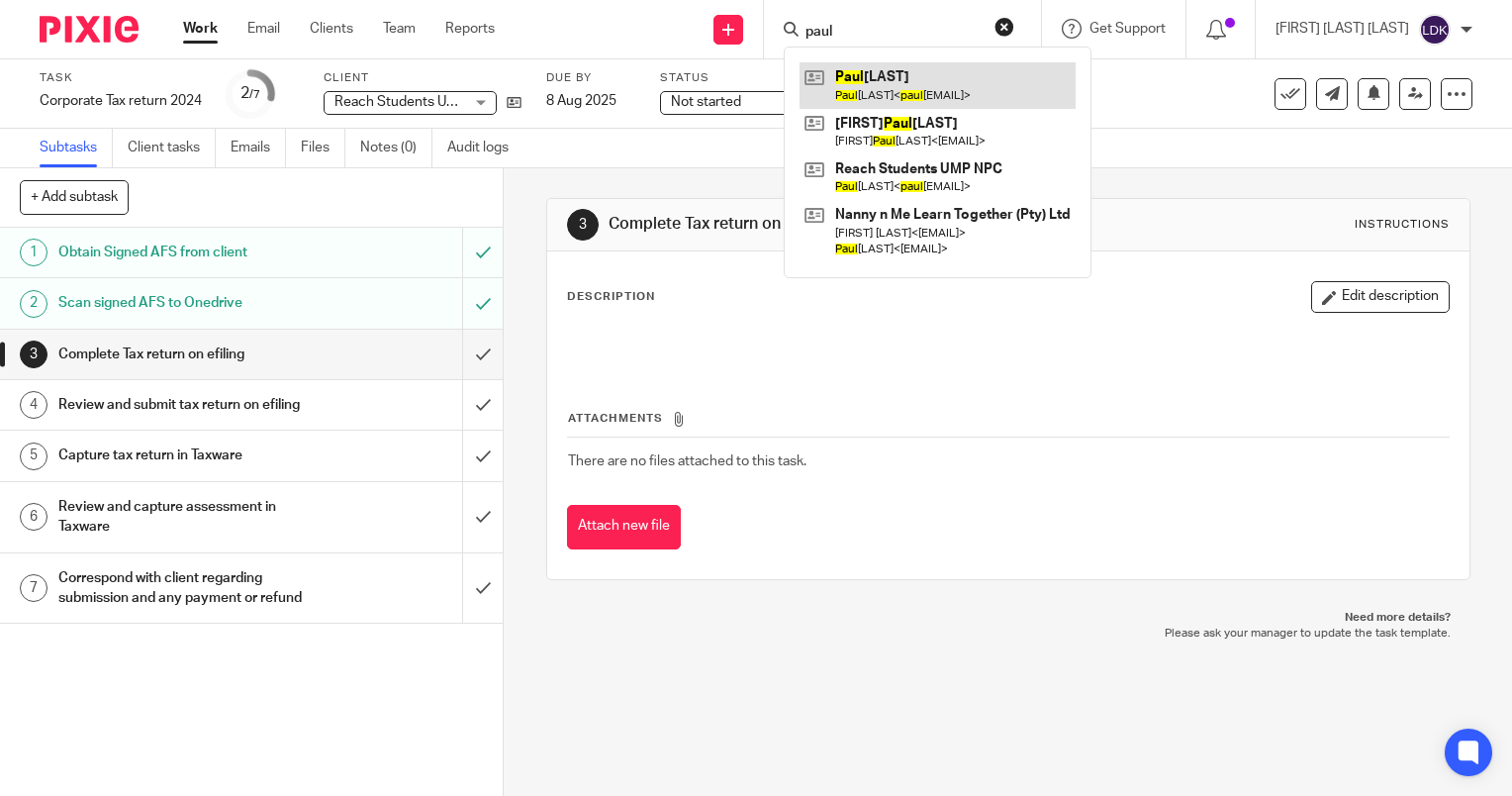 type on "paul" 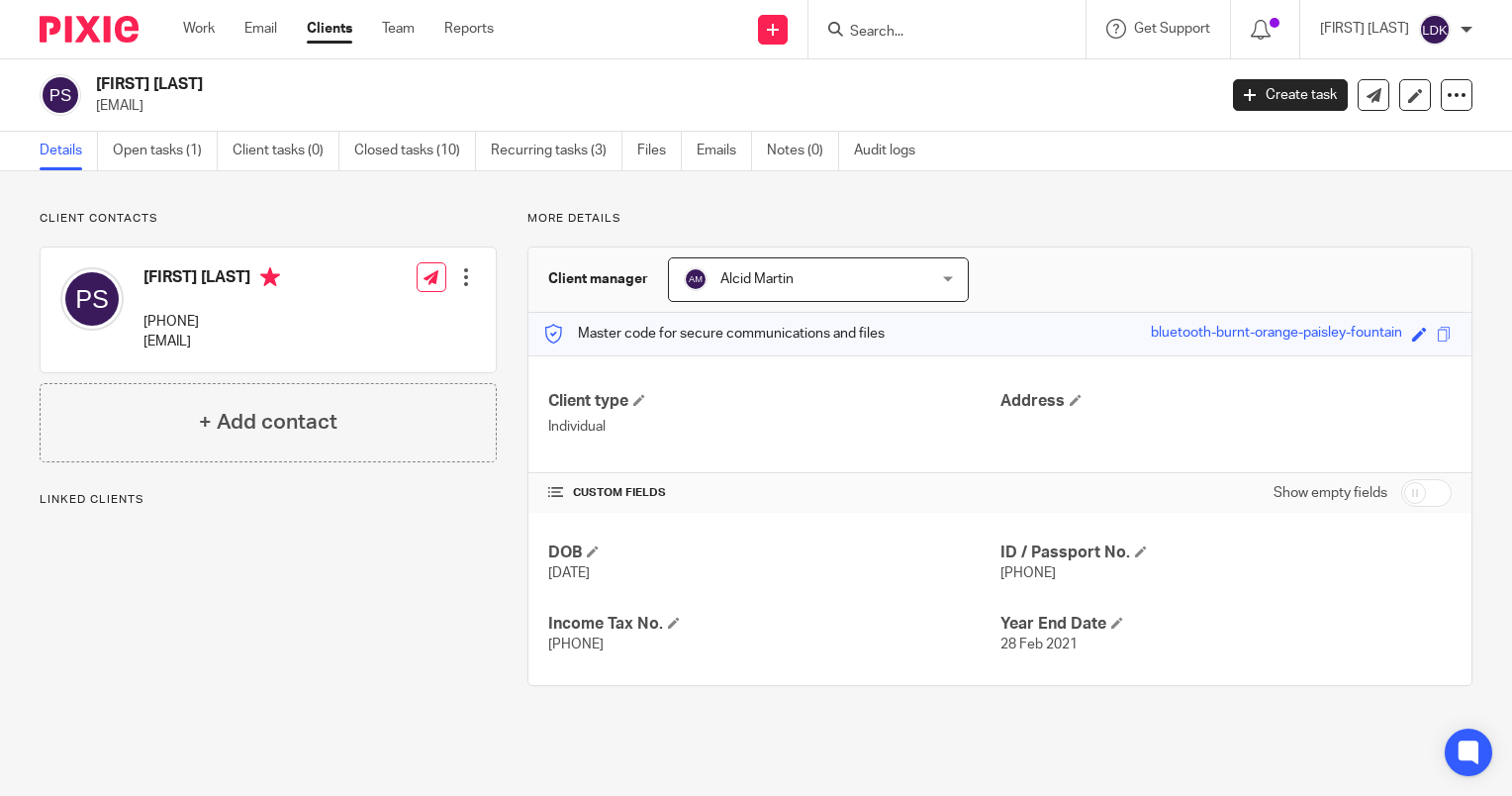 scroll, scrollTop: 0, scrollLeft: 0, axis: both 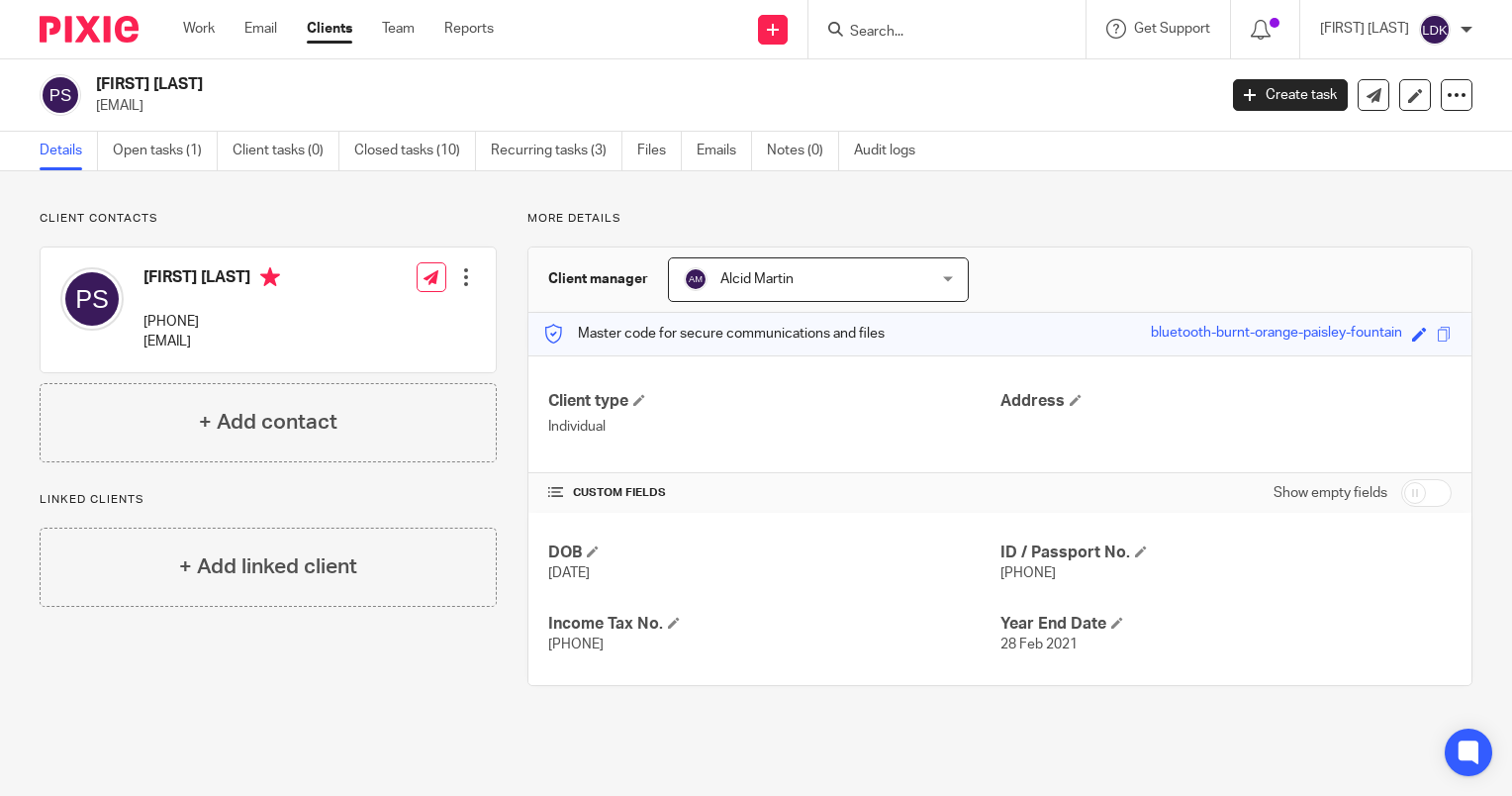 click at bounding box center [1435, 30] 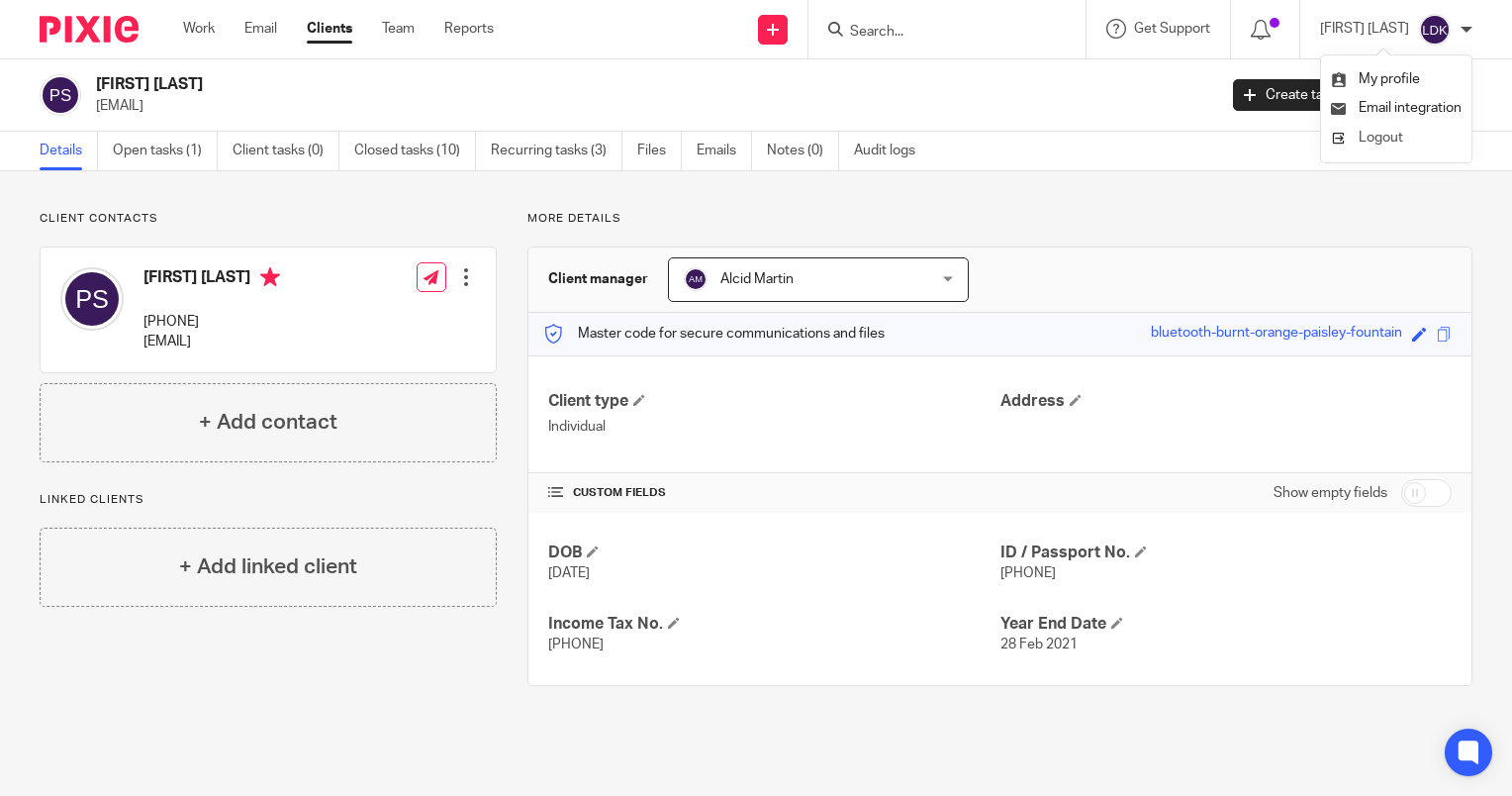 click on "Logout" at bounding box center (1396, 138) 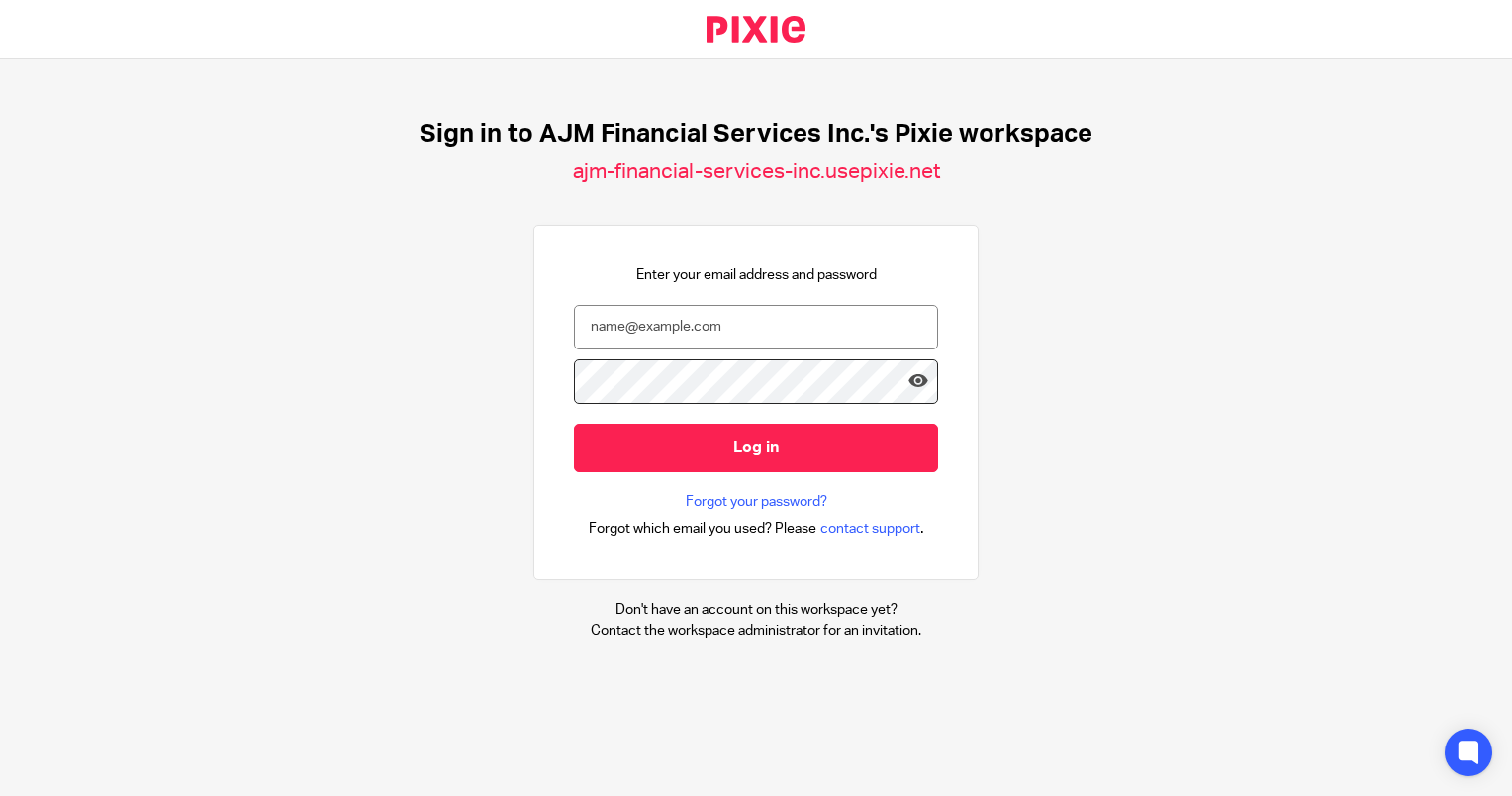 scroll, scrollTop: 0, scrollLeft: 0, axis: both 